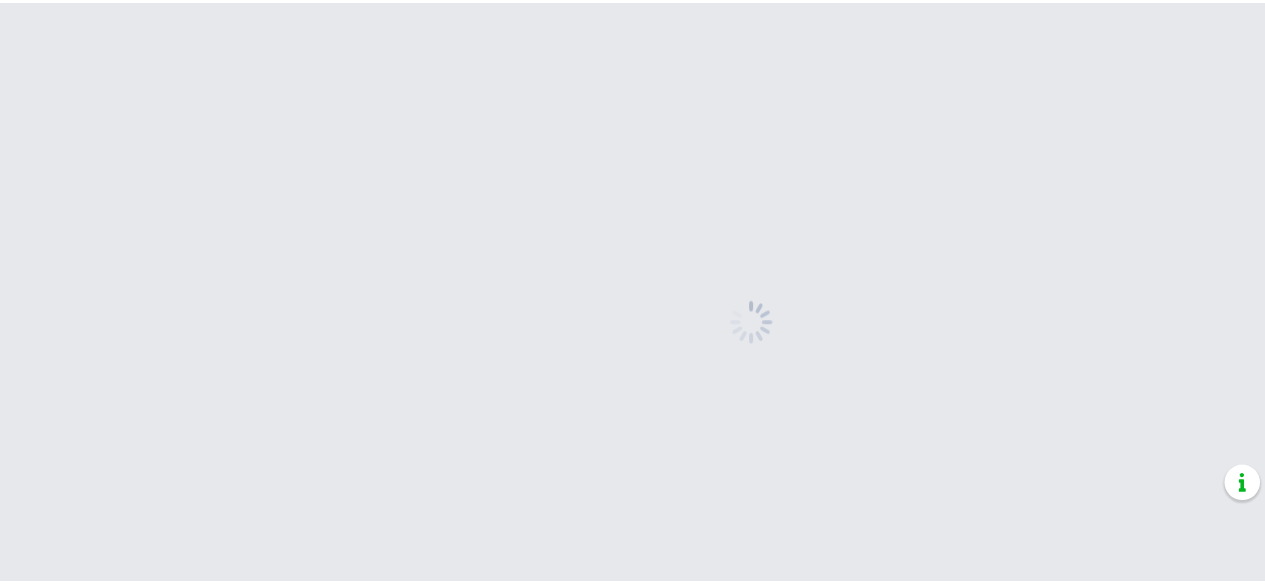 scroll, scrollTop: 0, scrollLeft: 0, axis: both 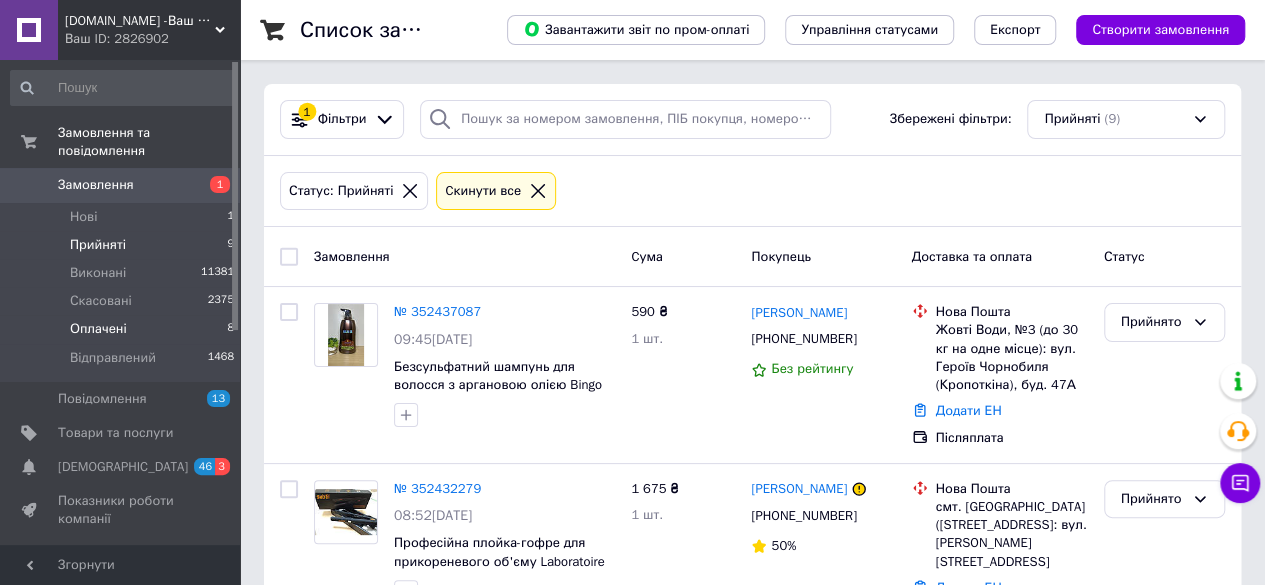 click on "Оплачені" at bounding box center [98, 329] 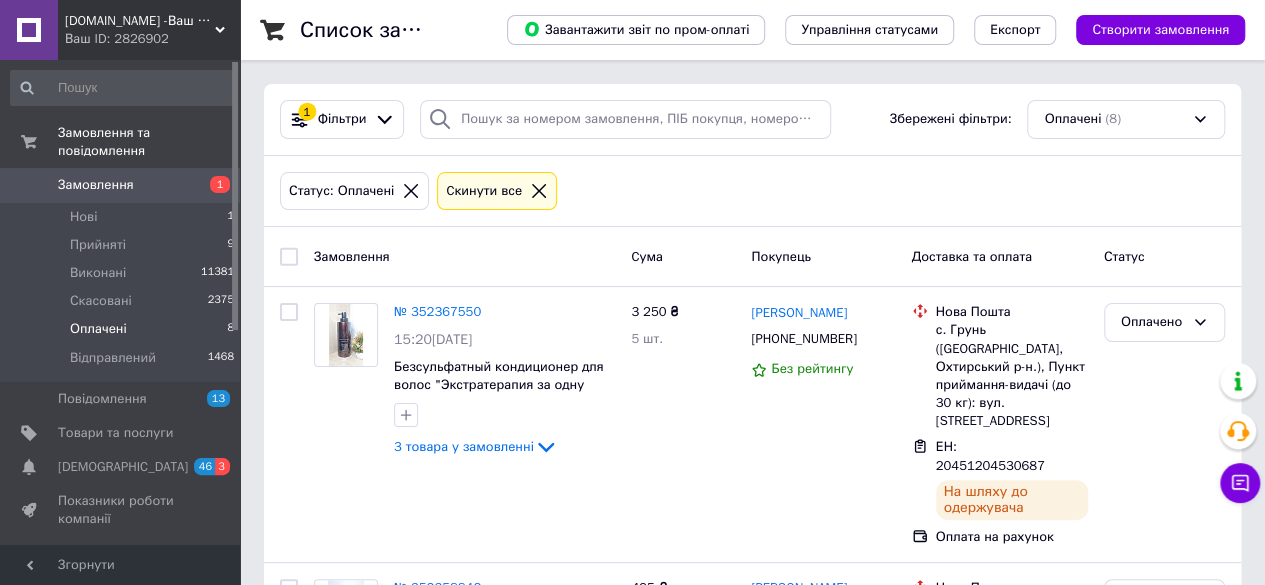 click on "Оплачені" at bounding box center [98, 329] 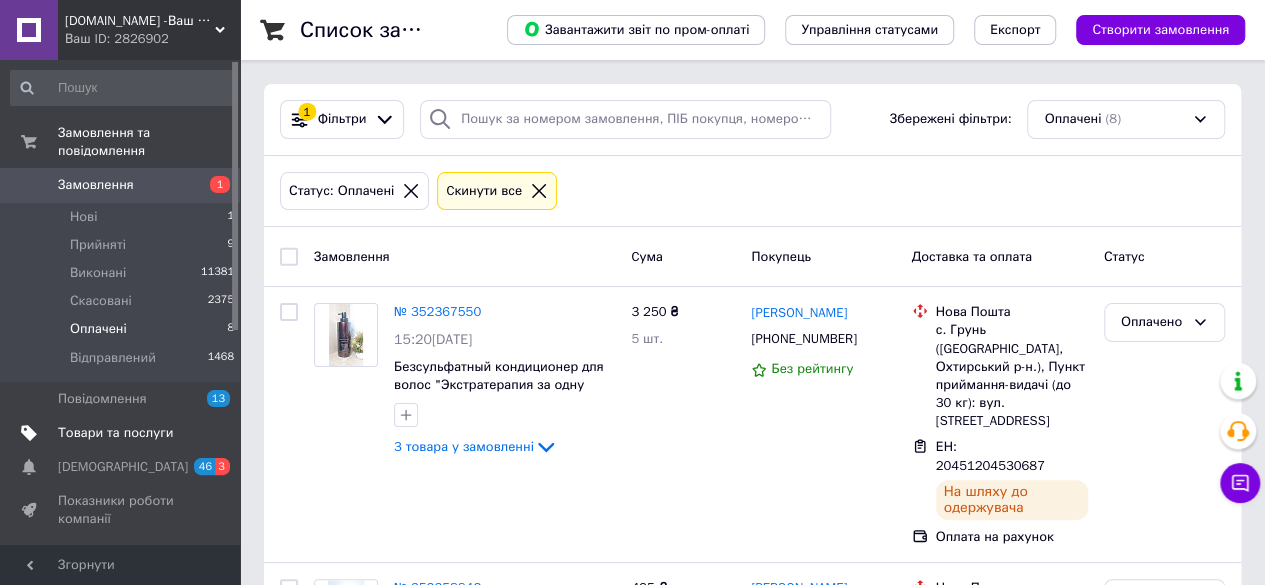 click on "Товари та послуги" at bounding box center [115, 433] 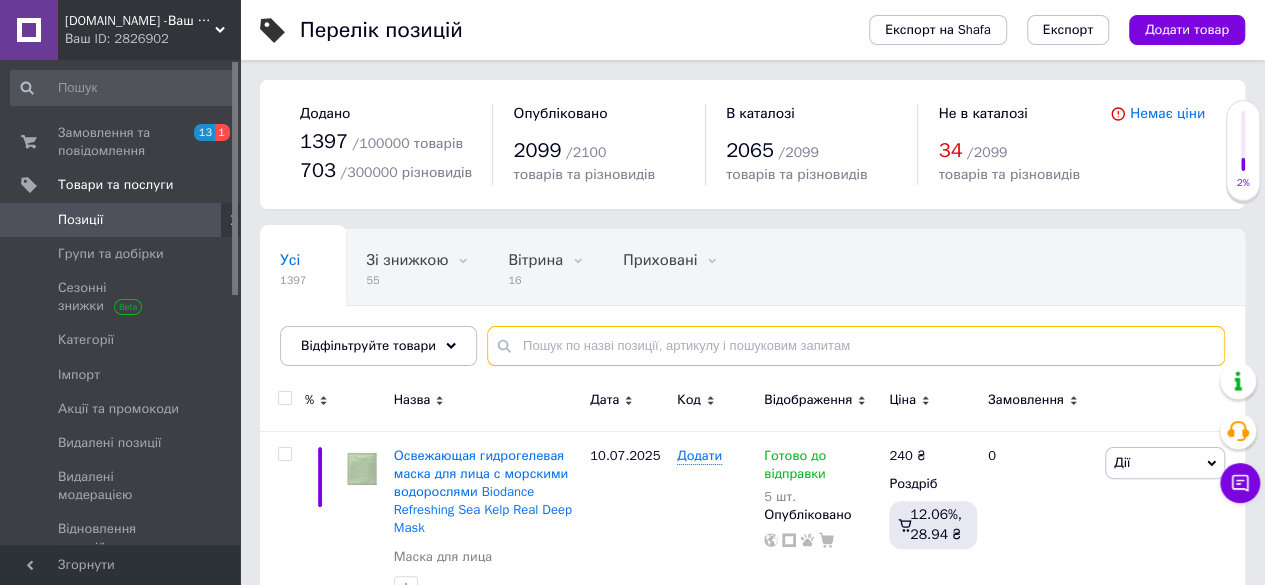 click at bounding box center (856, 346) 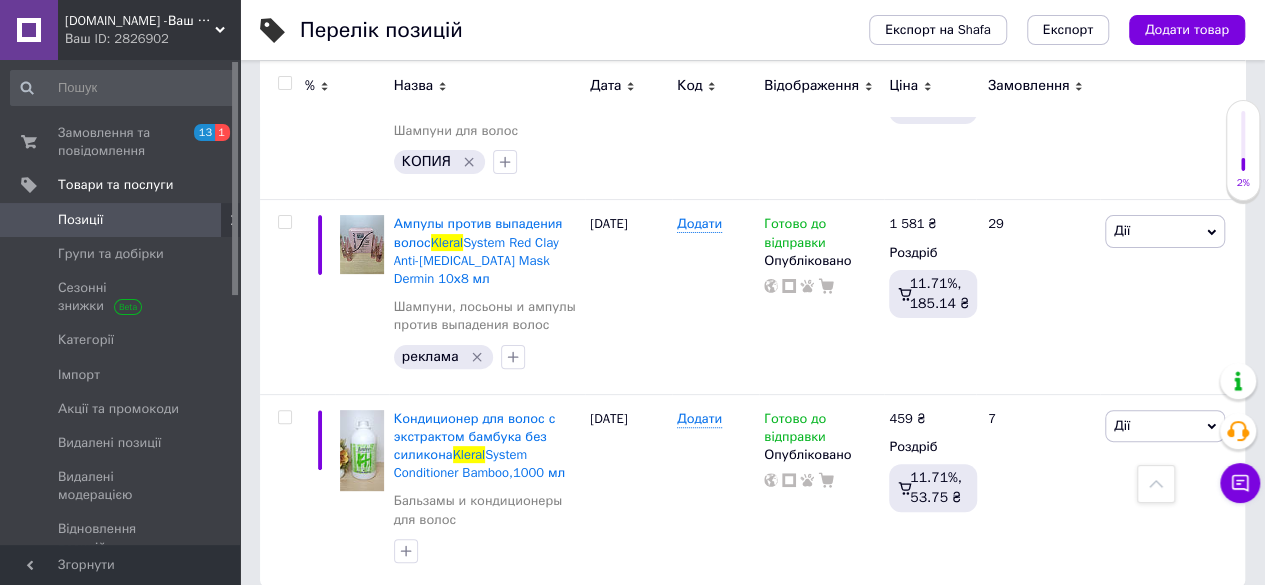 scroll, scrollTop: 3902, scrollLeft: 0, axis: vertical 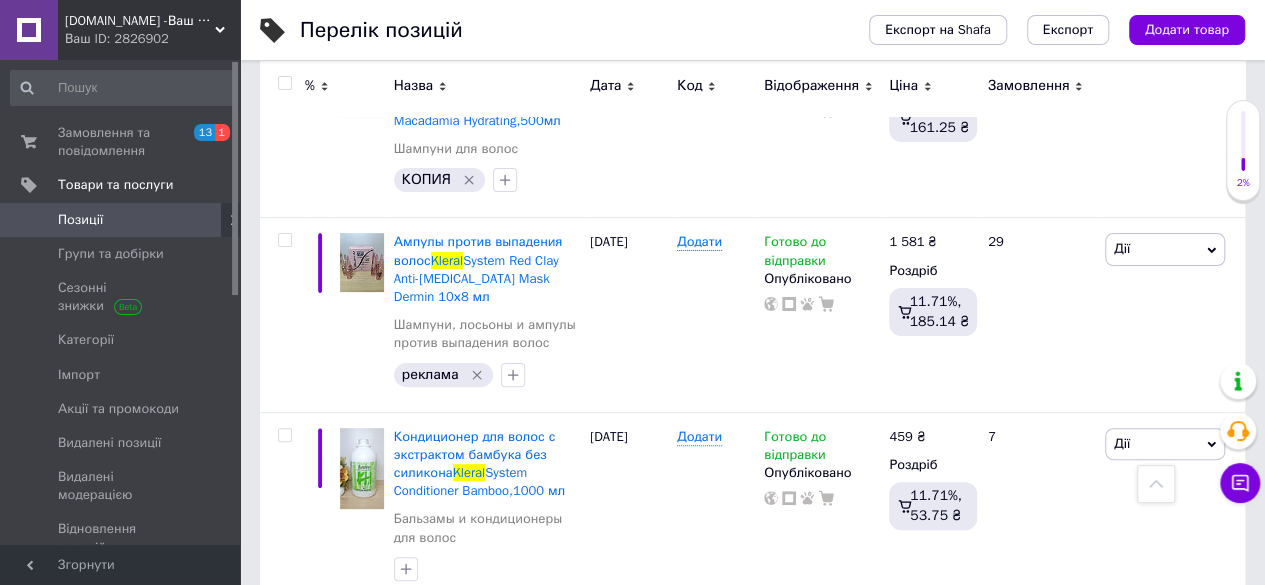 type on "kleral" 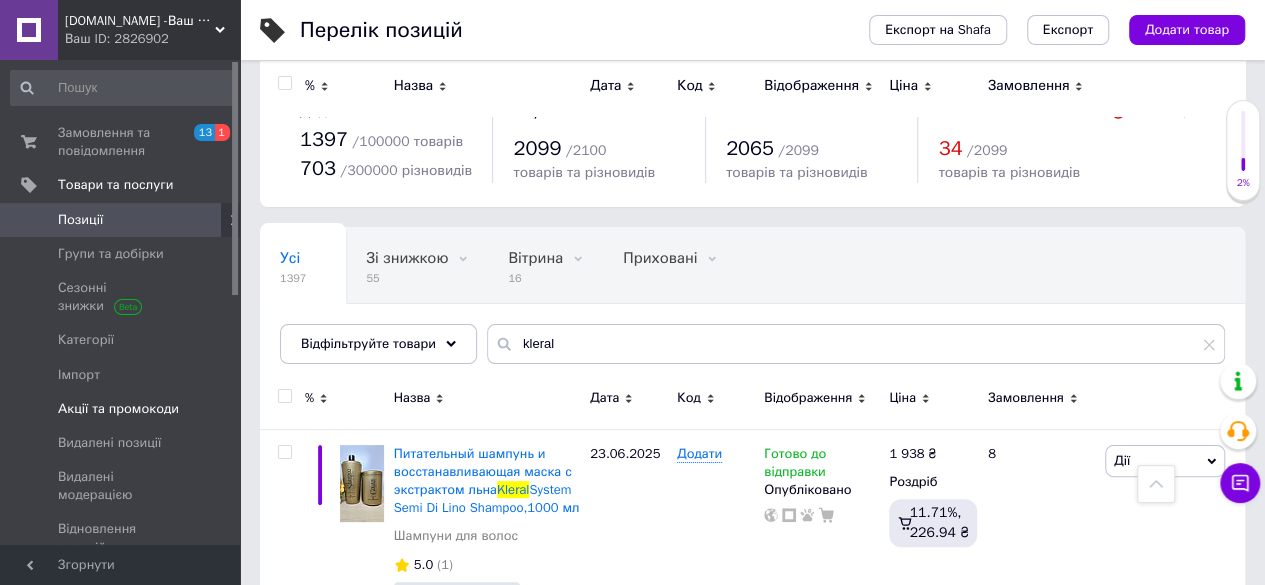 scroll, scrollTop: 0, scrollLeft: 0, axis: both 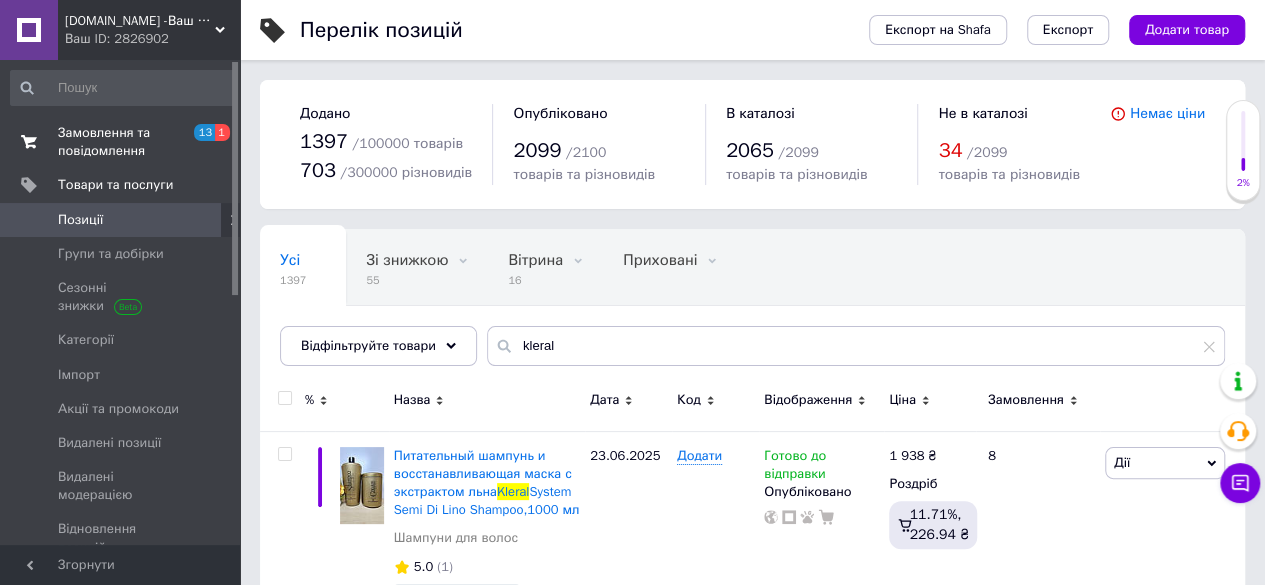 click on "Замовлення та повідомлення" at bounding box center (121, 142) 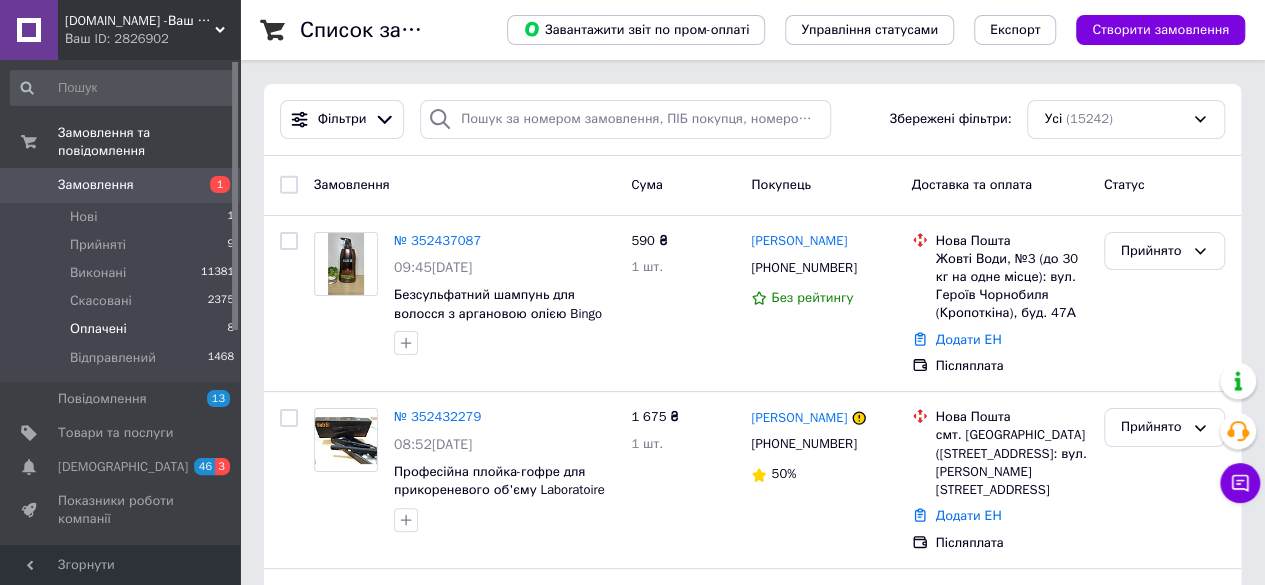 click on "Оплачені" at bounding box center [98, 329] 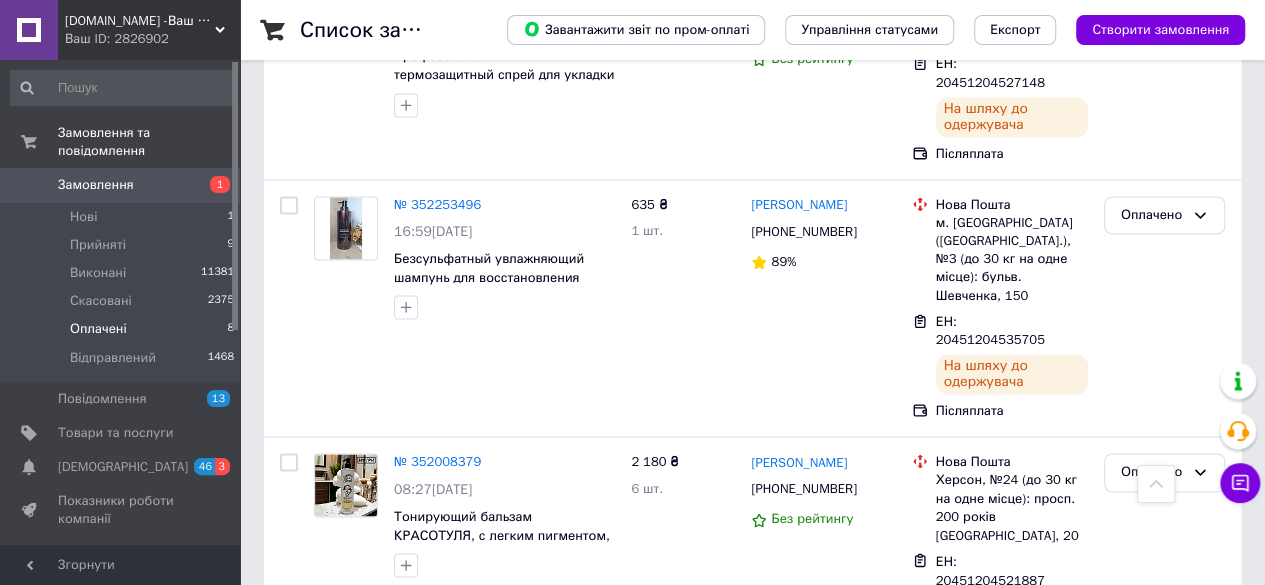 scroll, scrollTop: 1424, scrollLeft: 0, axis: vertical 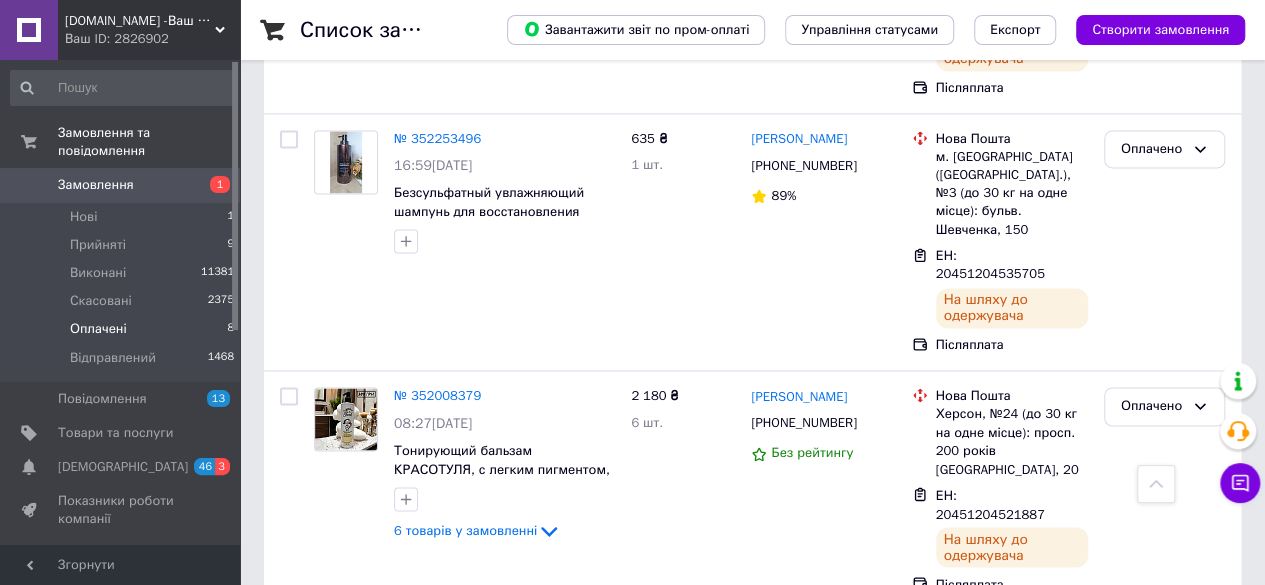 click on "№ 352008379" at bounding box center (437, 395) 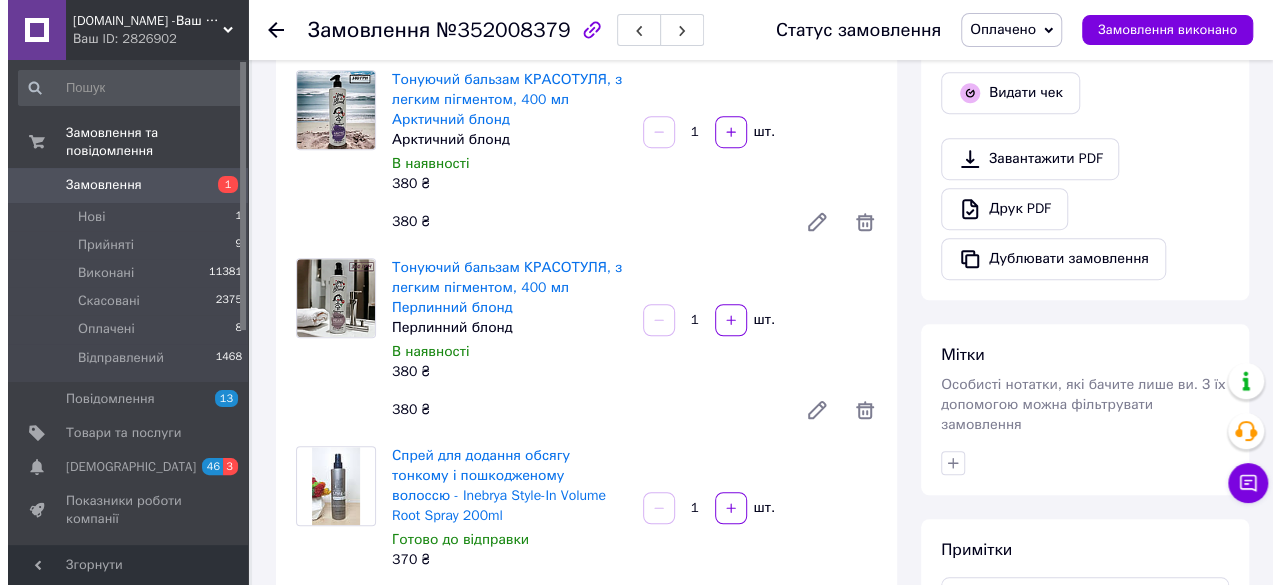 scroll, scrollTop: 500, scrollLeft: 0, axis: vertical 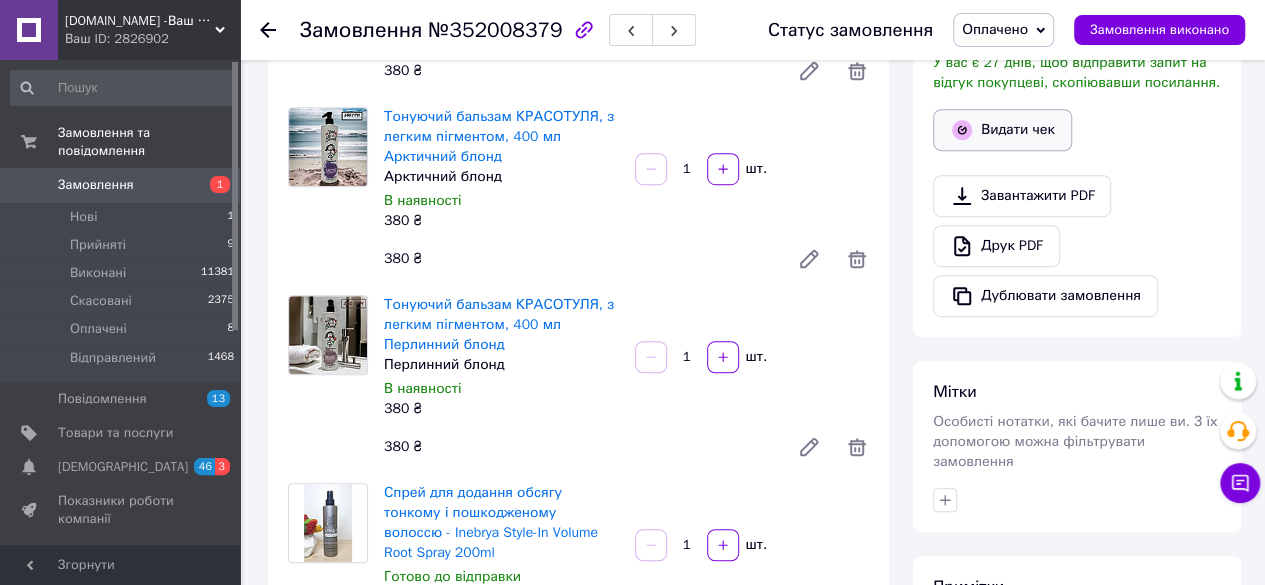 click on "Видати чек" at bounding box center (1002, 130) 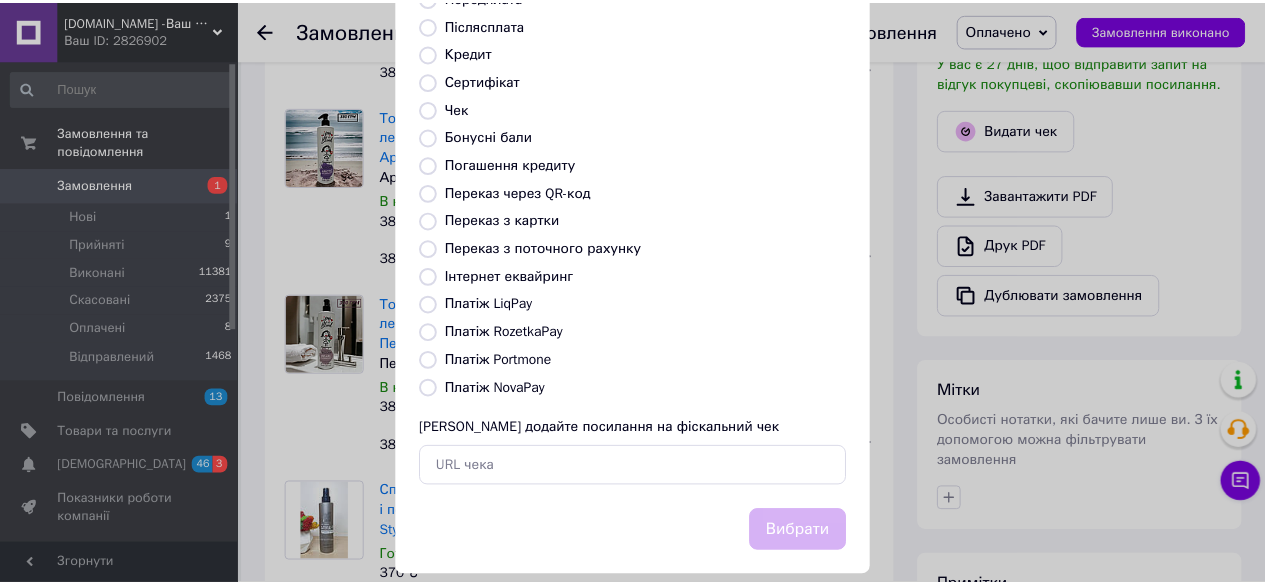 scroll, scrollTop: 272, scrollLeft: 0, axis: vertical 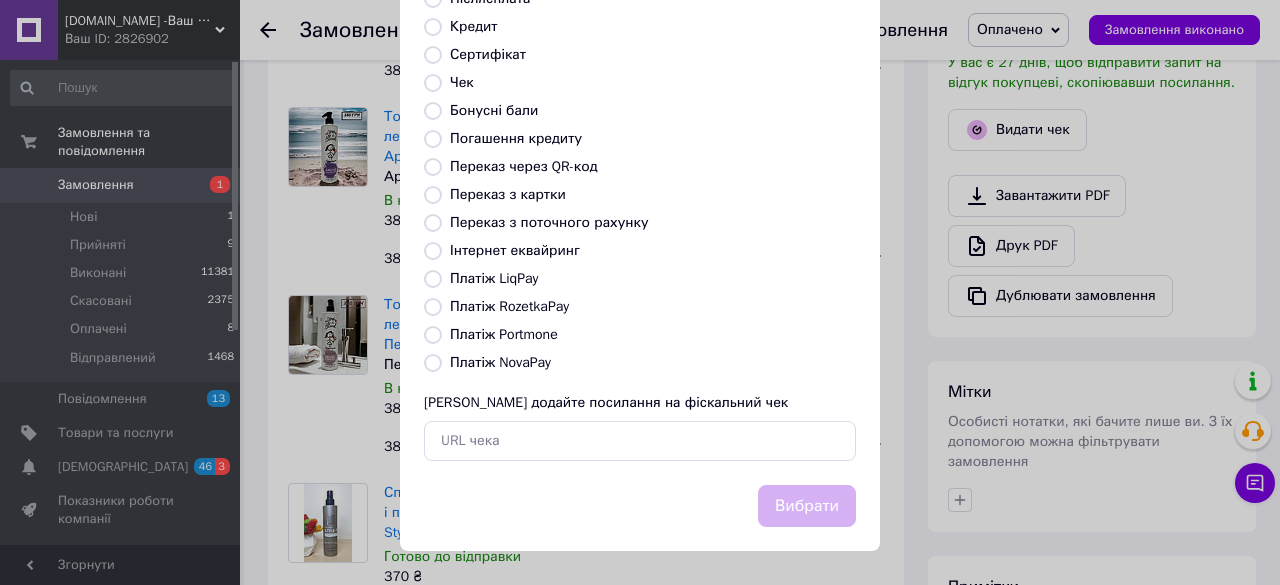 click on "Платіж NovaPay" at bounding box center (433, 363) 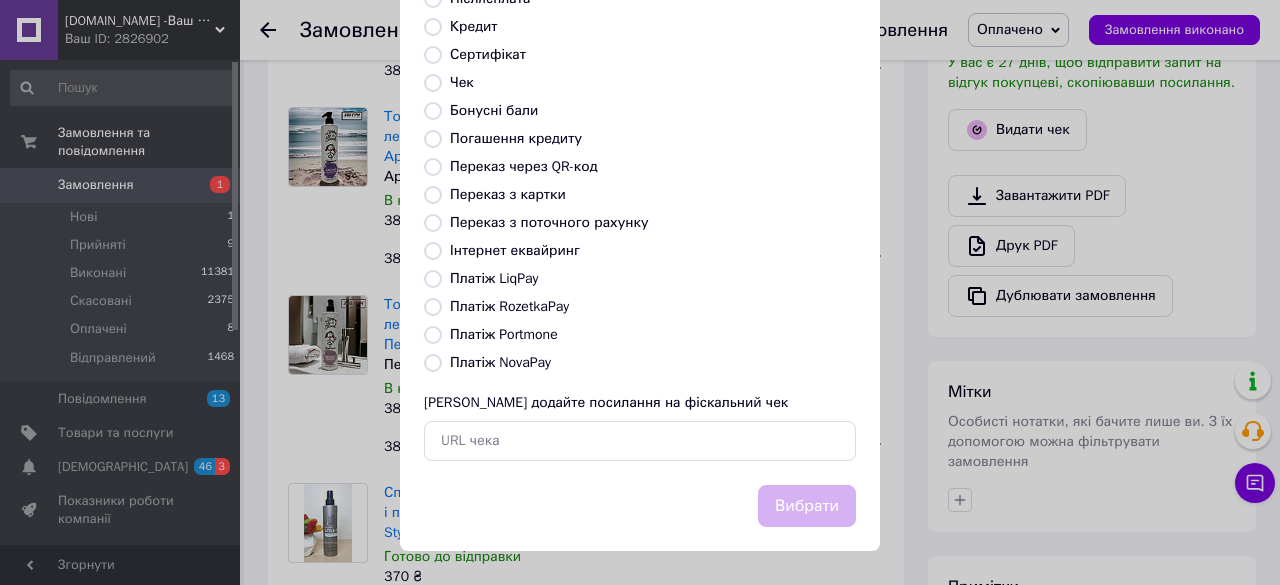radio on "true" 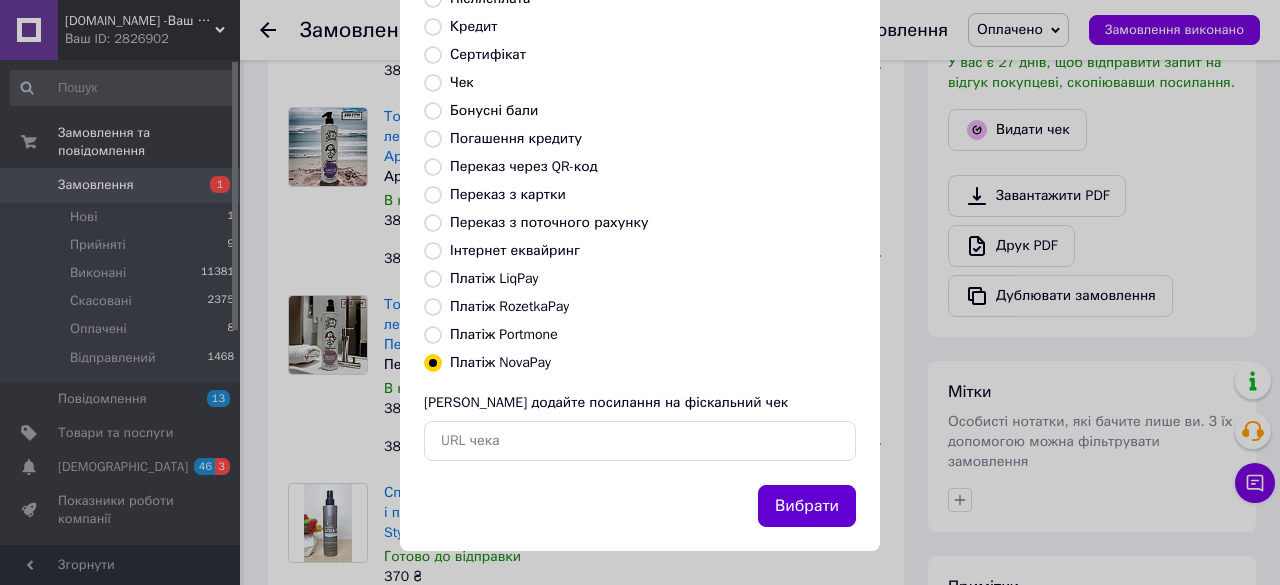 click on "Вибрати" at bounding box center [807, 506] 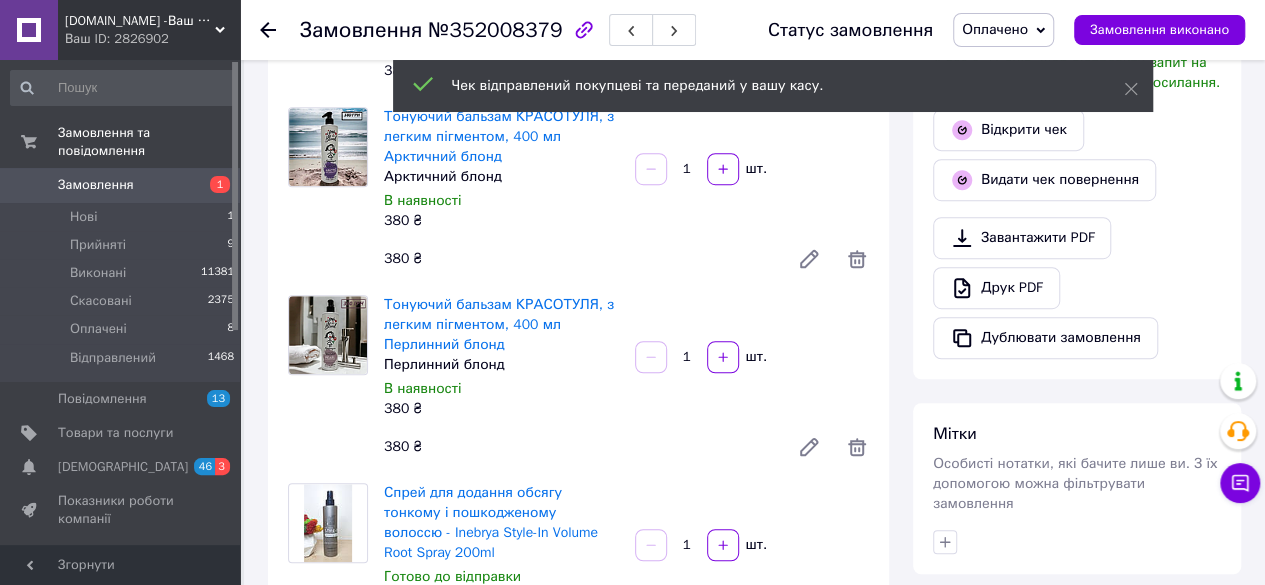click 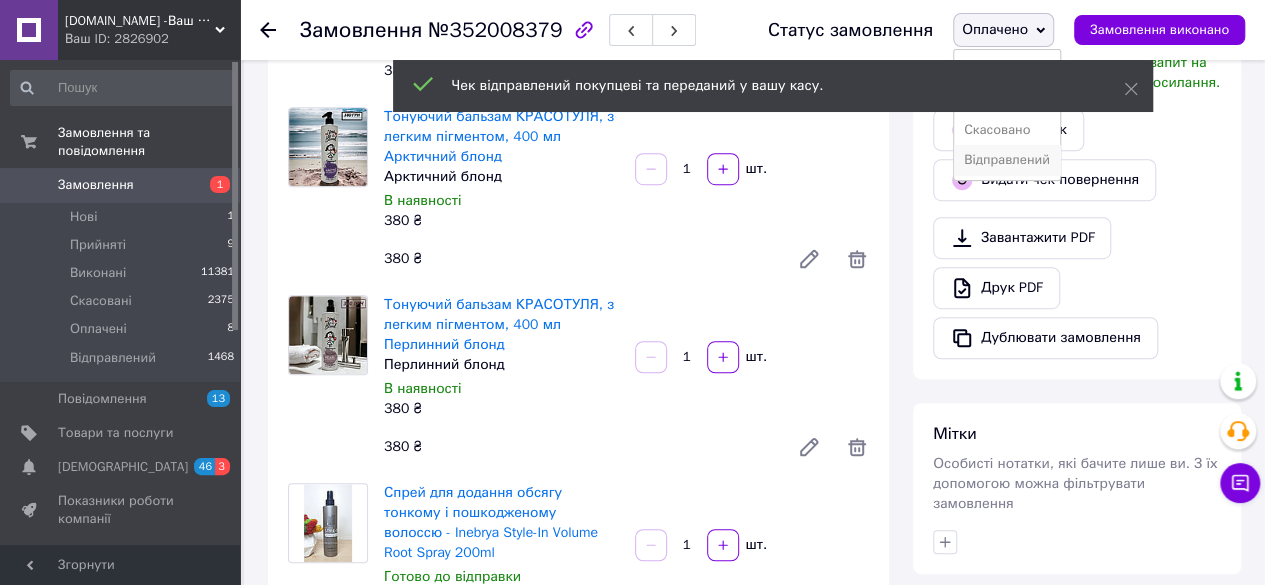 click on "Відправлений" at bounding box center [1007, 160] 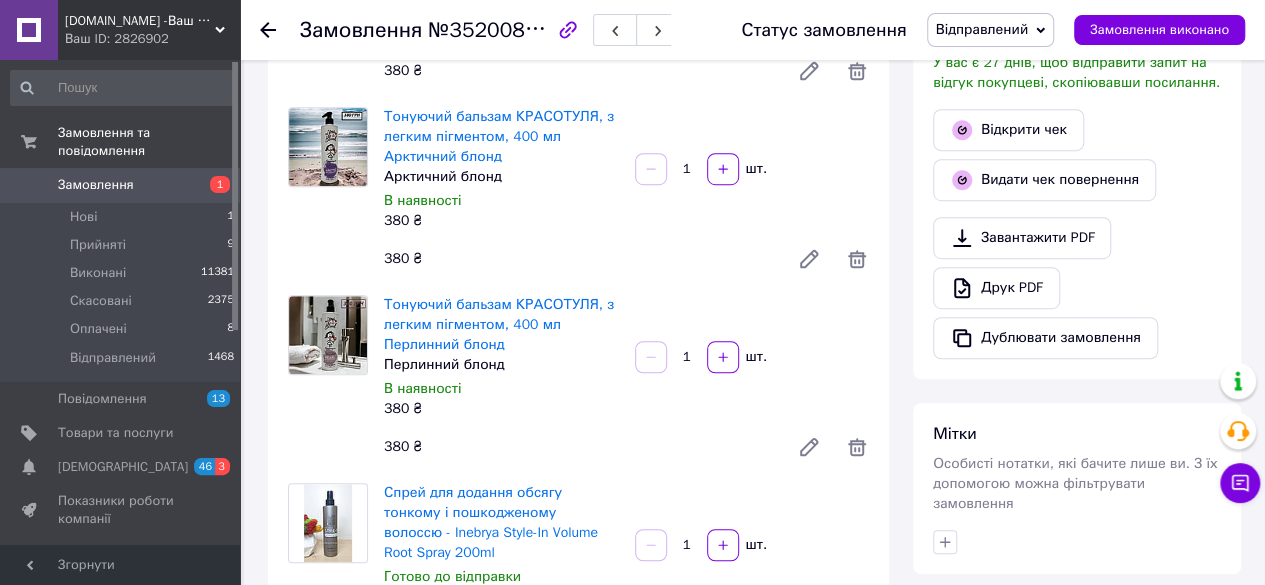 click 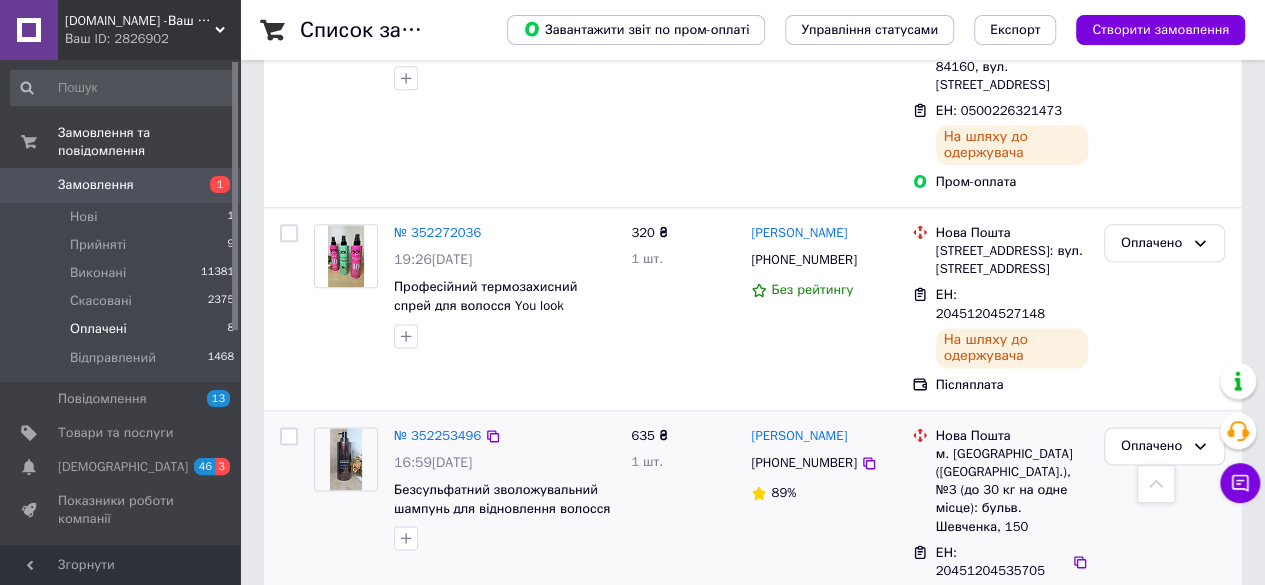 scroll, scrollTop: 1124, scrollLeft: 0, axis: vertical 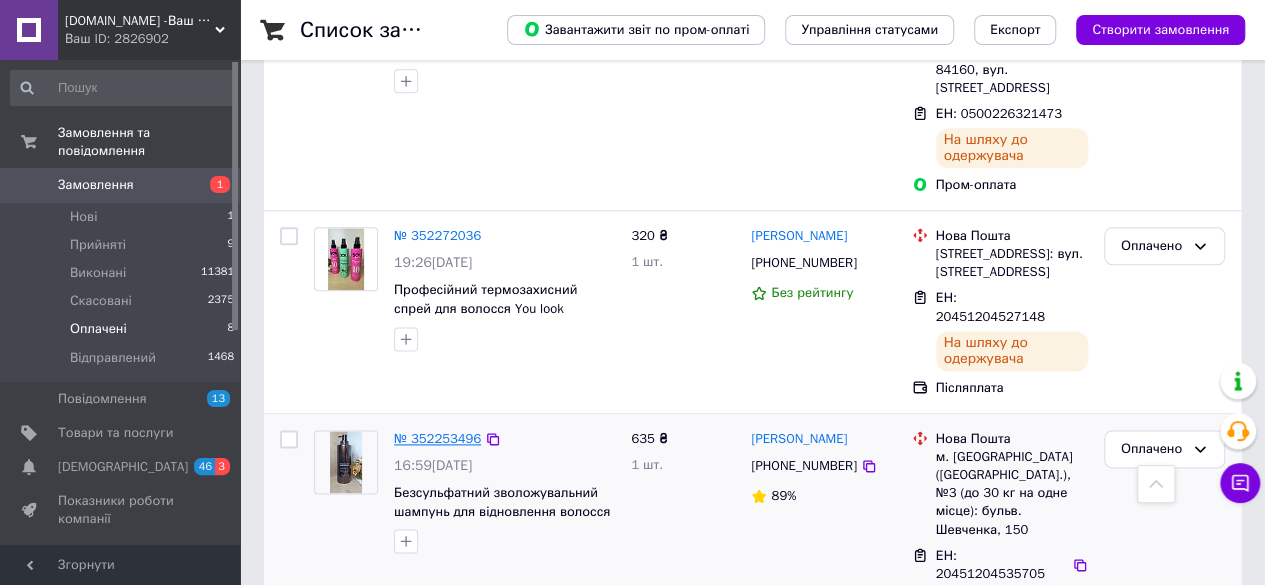 click on "№ 352253496" at bounding box center (437, 438) 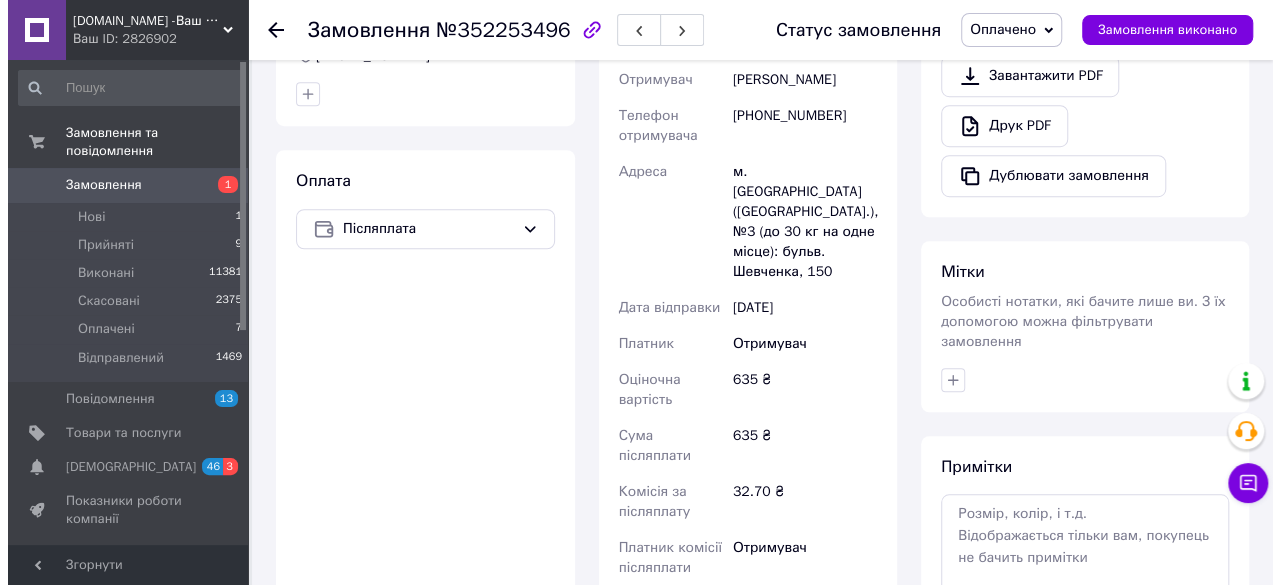 scroll, scrollTop: 424, scrollLeft: 0, axis: vertical 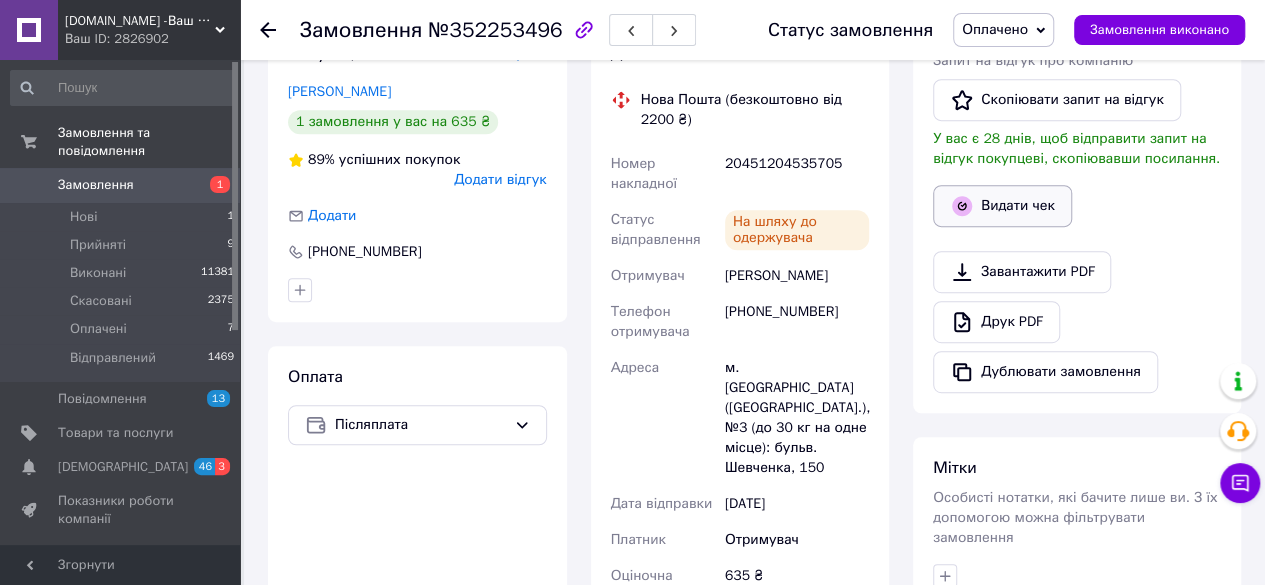 click on "Видати чек" at bounding box center (1002, 206) 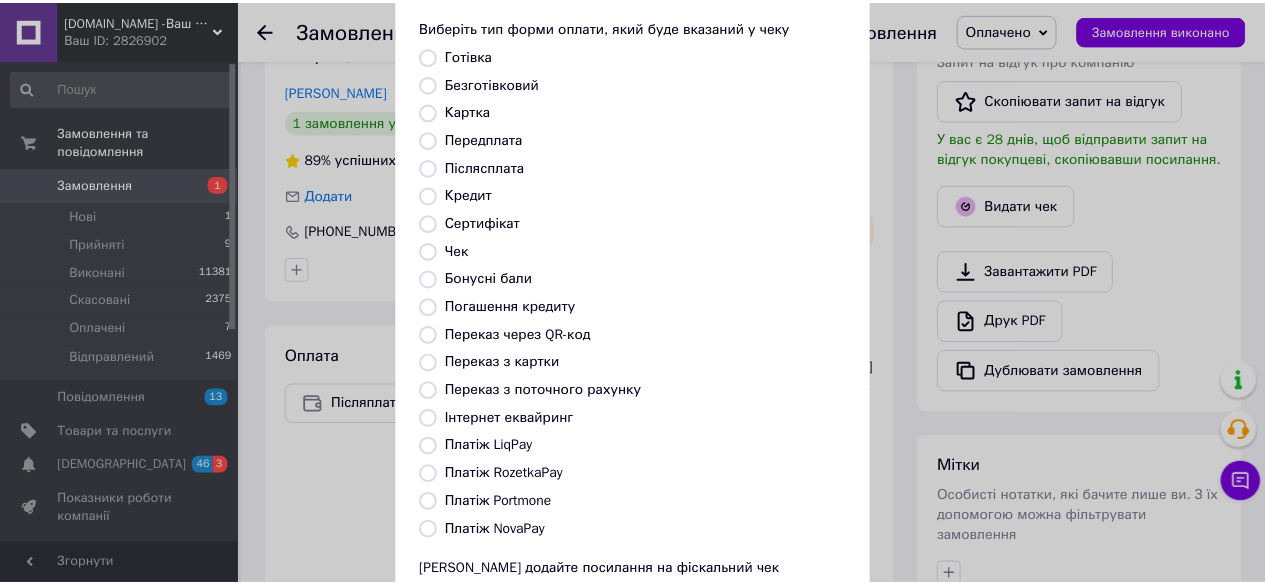 scroll, scrollTop: 200, scrollLeft: 0, axis: vertical 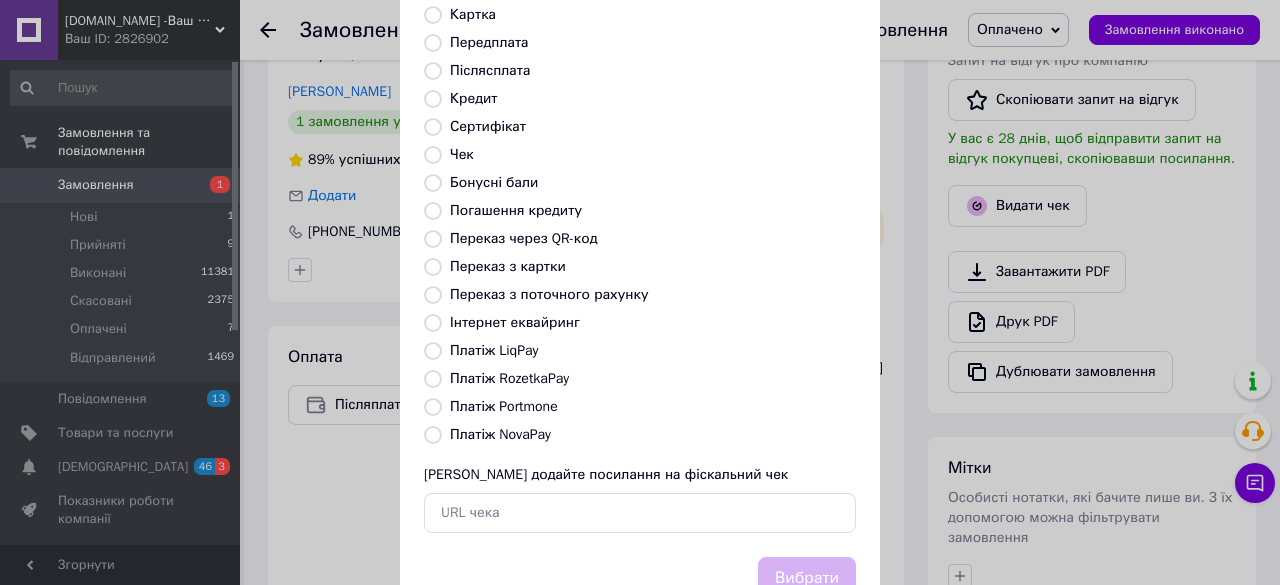 click on "Платіж NovaPay" at bounding box center (433, 435) 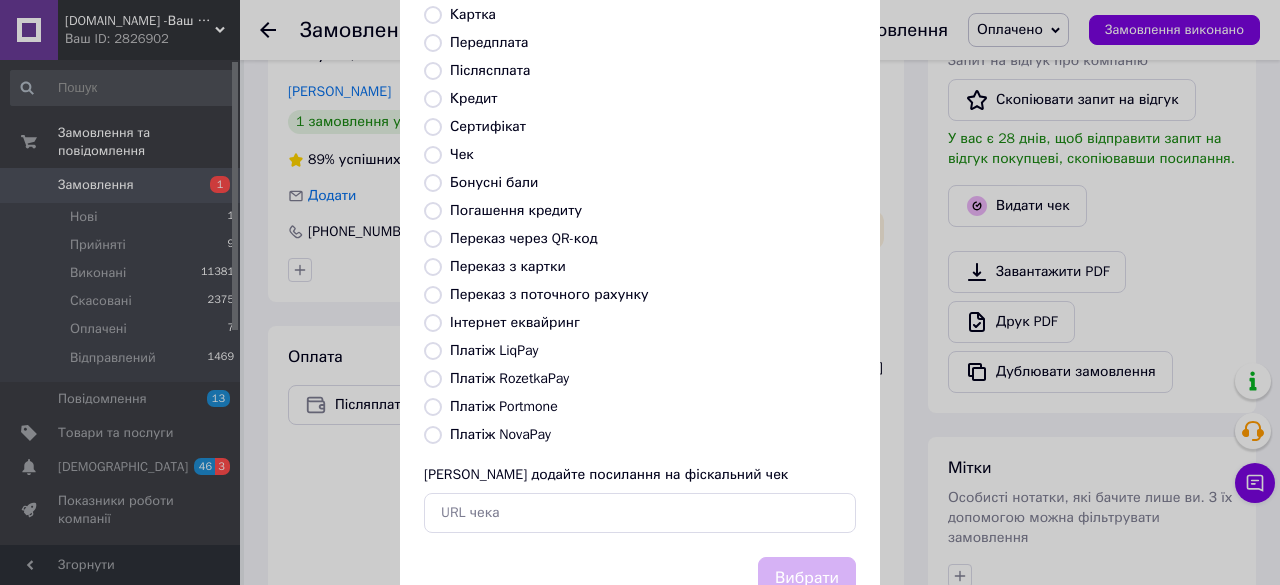 radio on "true" 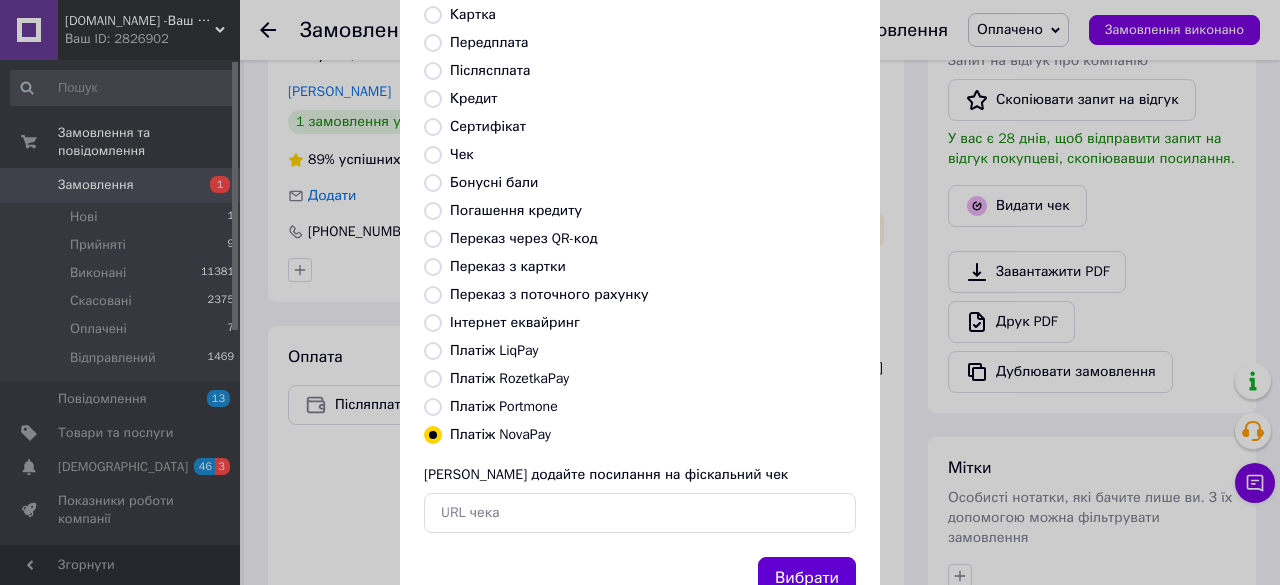 click on "Вибрати" at bounding box center (807, 578) 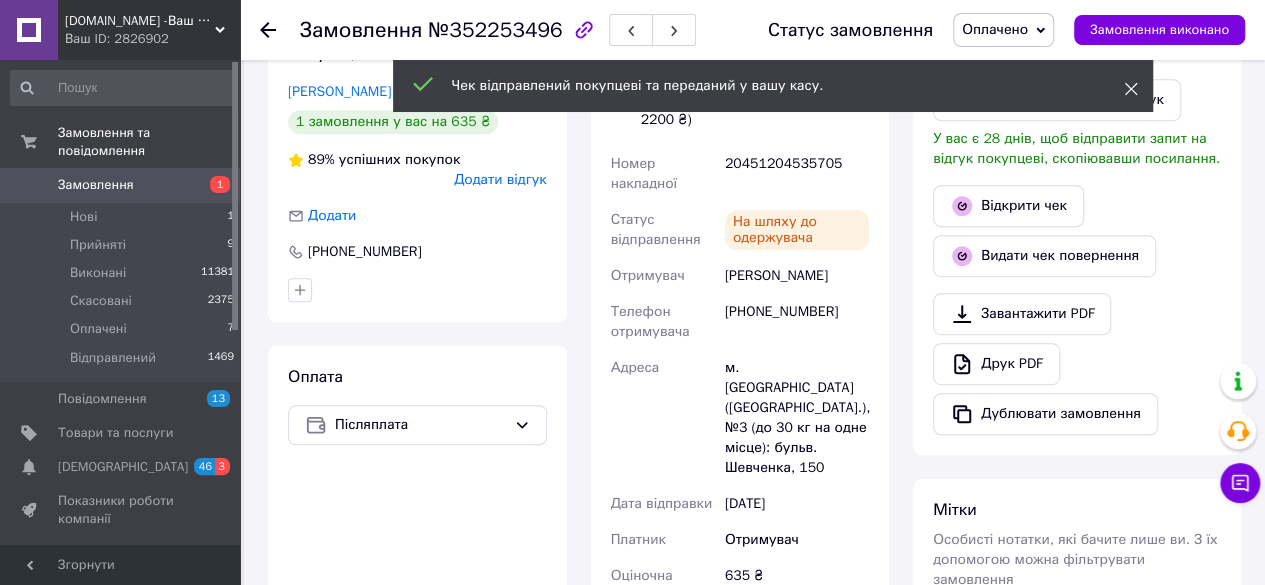 click 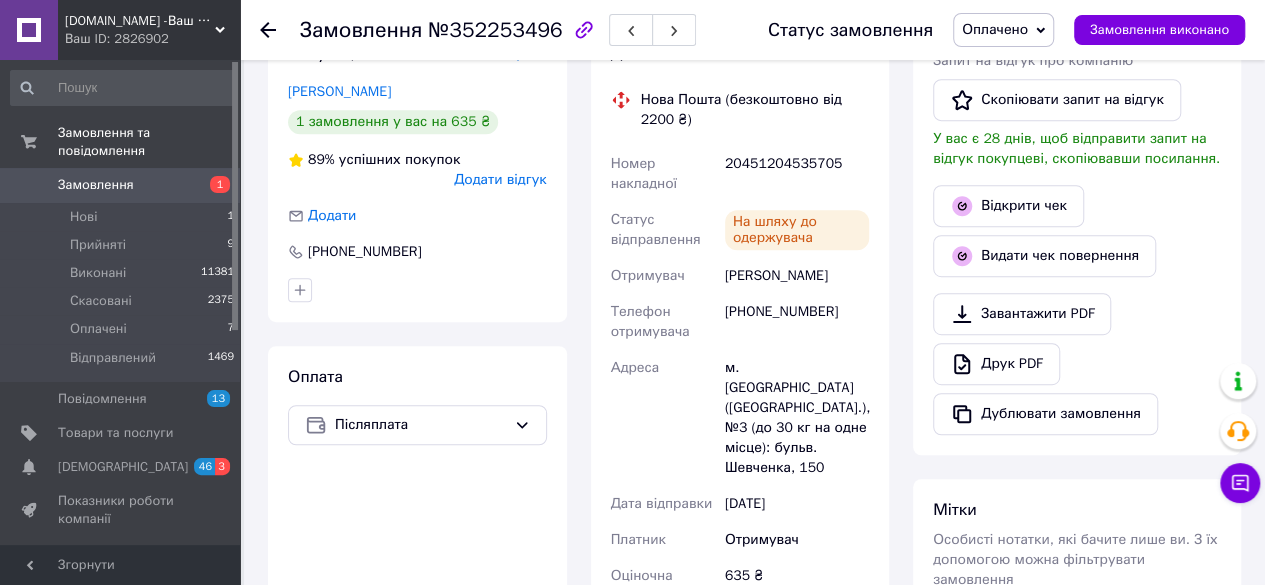 click 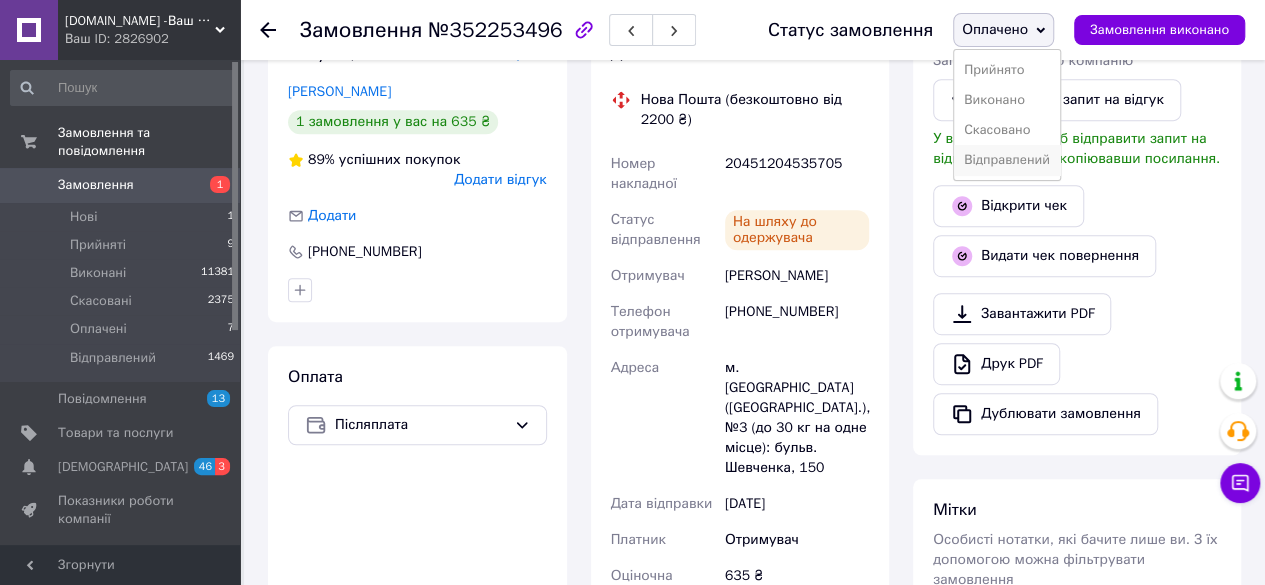 click on "Відправлений" at bounding box center (1007, 160) 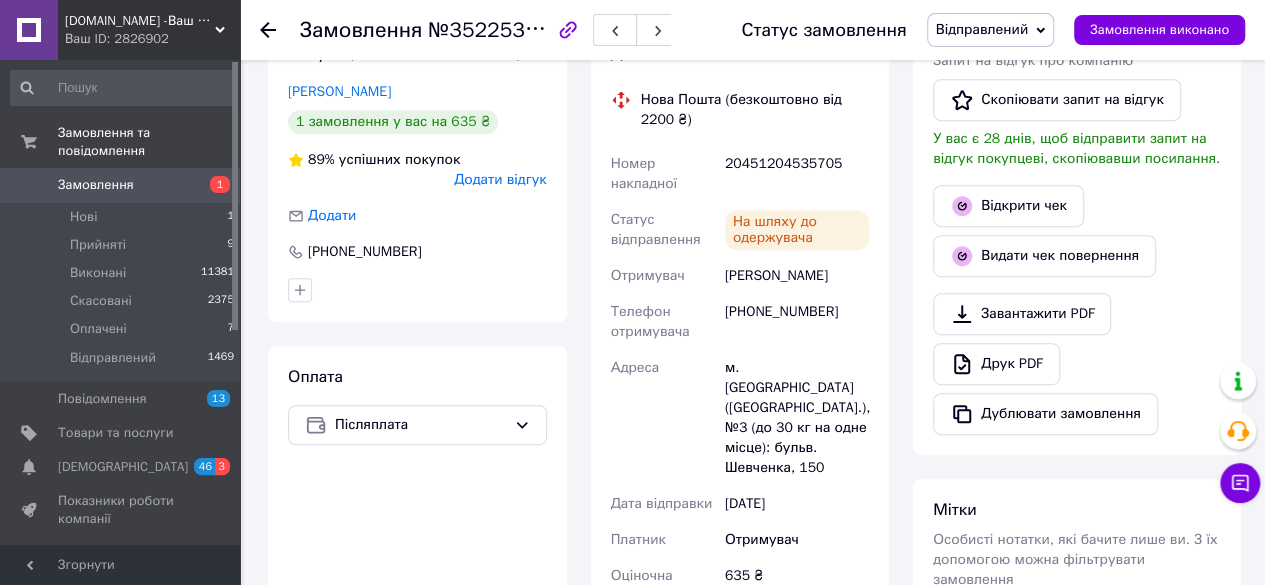 click 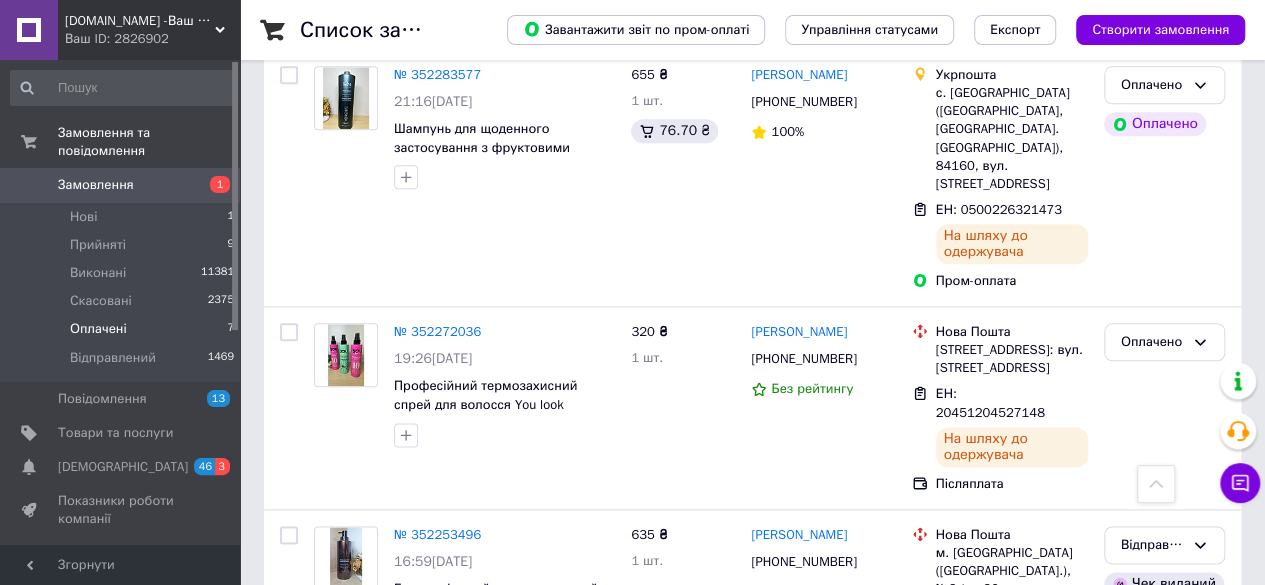 scroll, scrollTop: 1000, scrollLeft: 0, axis: vertical 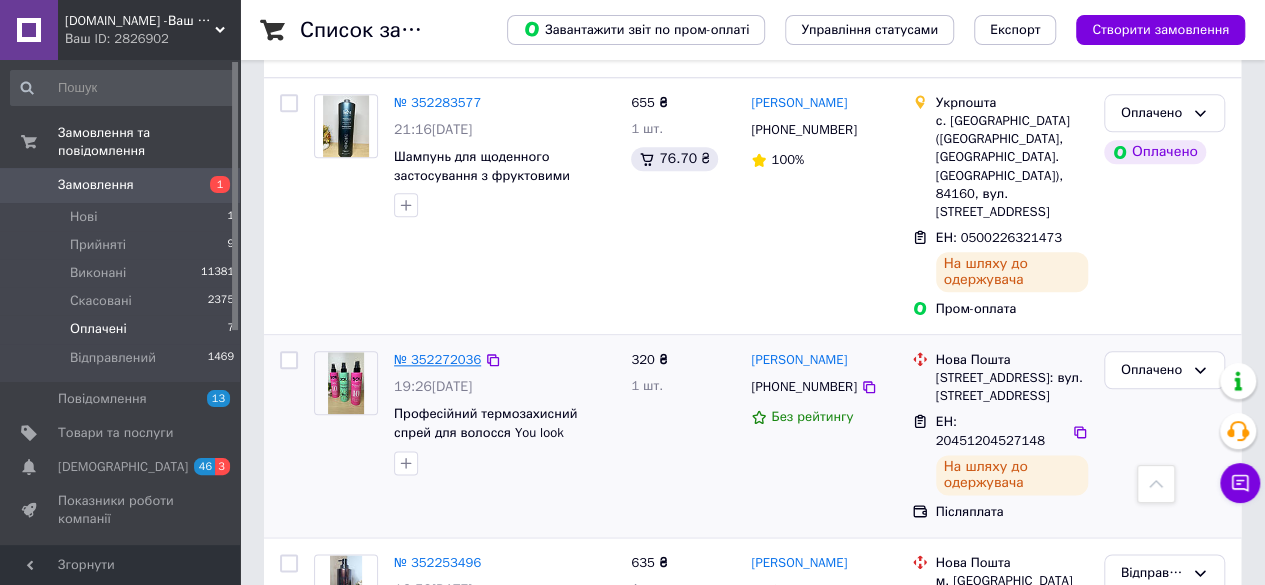 click on "№ 352272036" at bounding box center [437, 359] 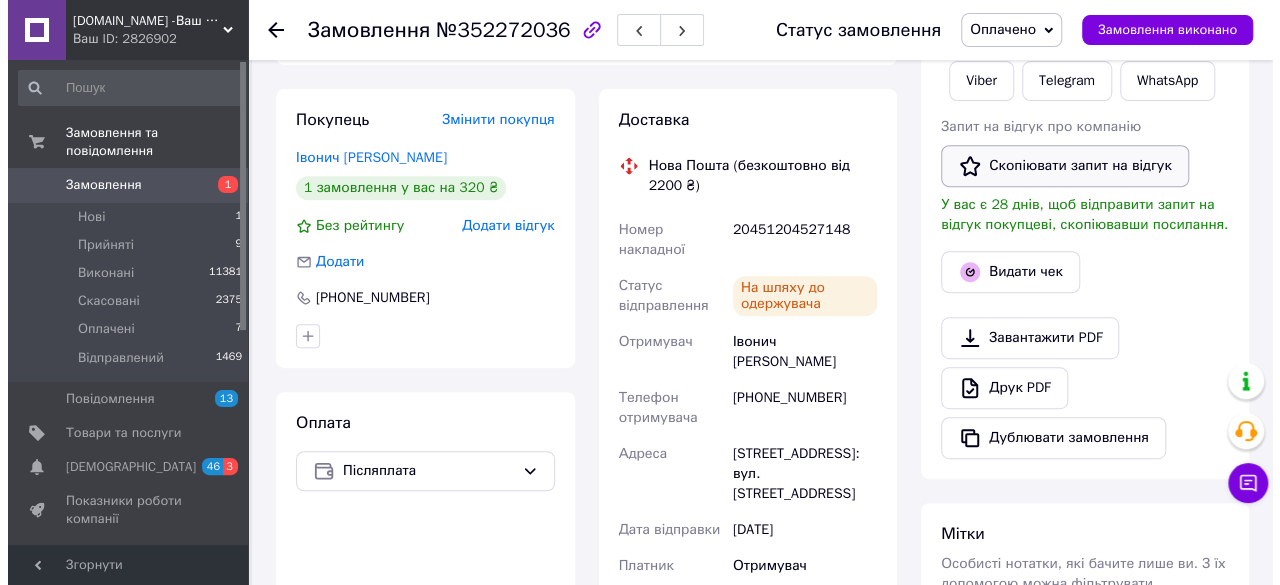 scroll, scrollTop: 400, scrollLeft: 0, axis: vertical 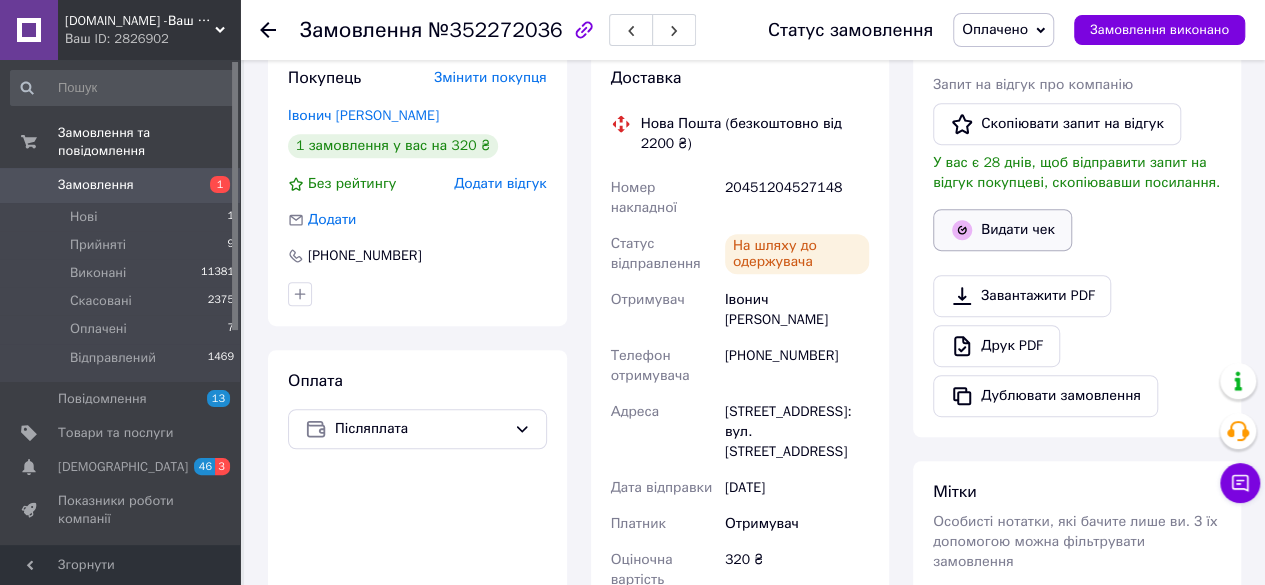 click on "Видати чек" at bounding box center (1002, 230) 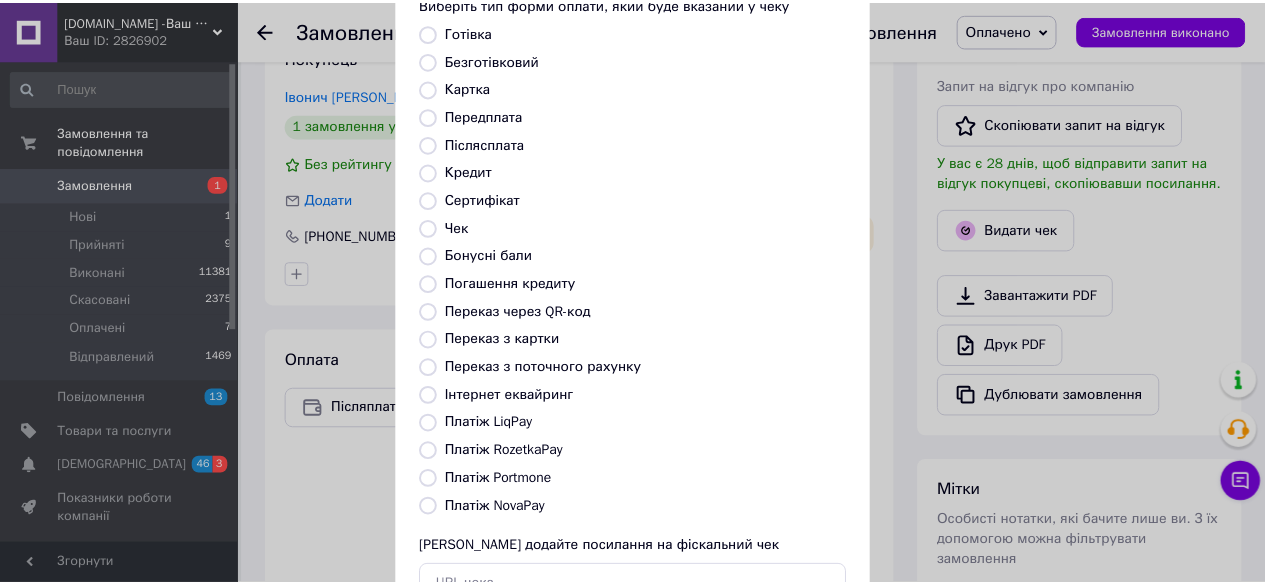 scroll, scrollTop: 272, scrollLeft: 0, axis: vertical 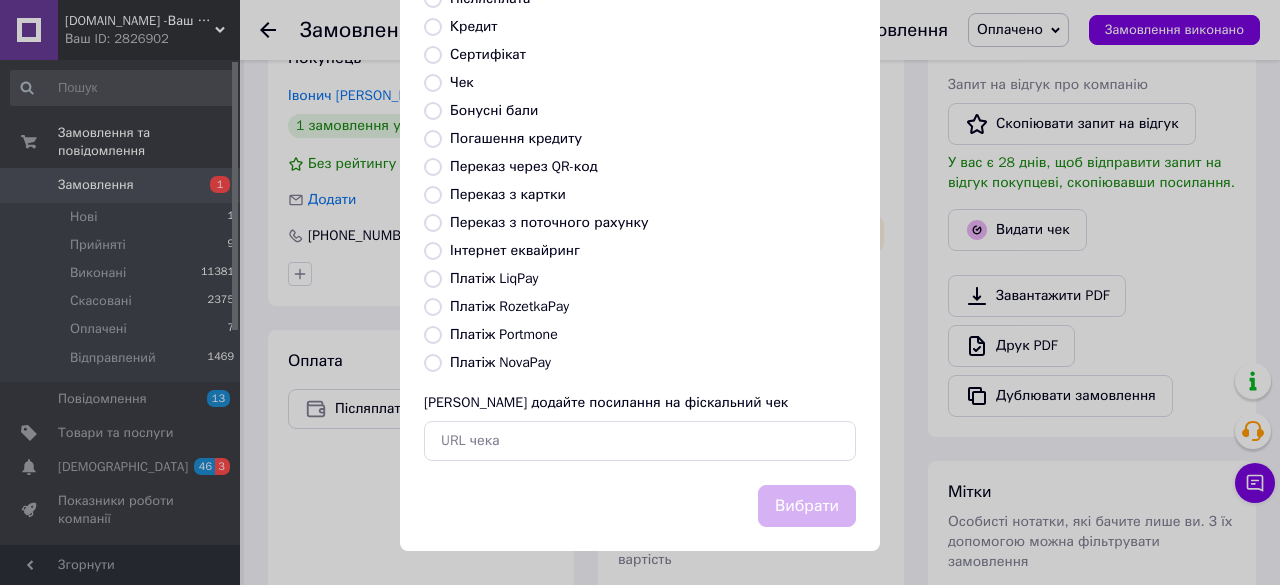 click on "Платіж NovaPay" at bounding box center (433, 363) 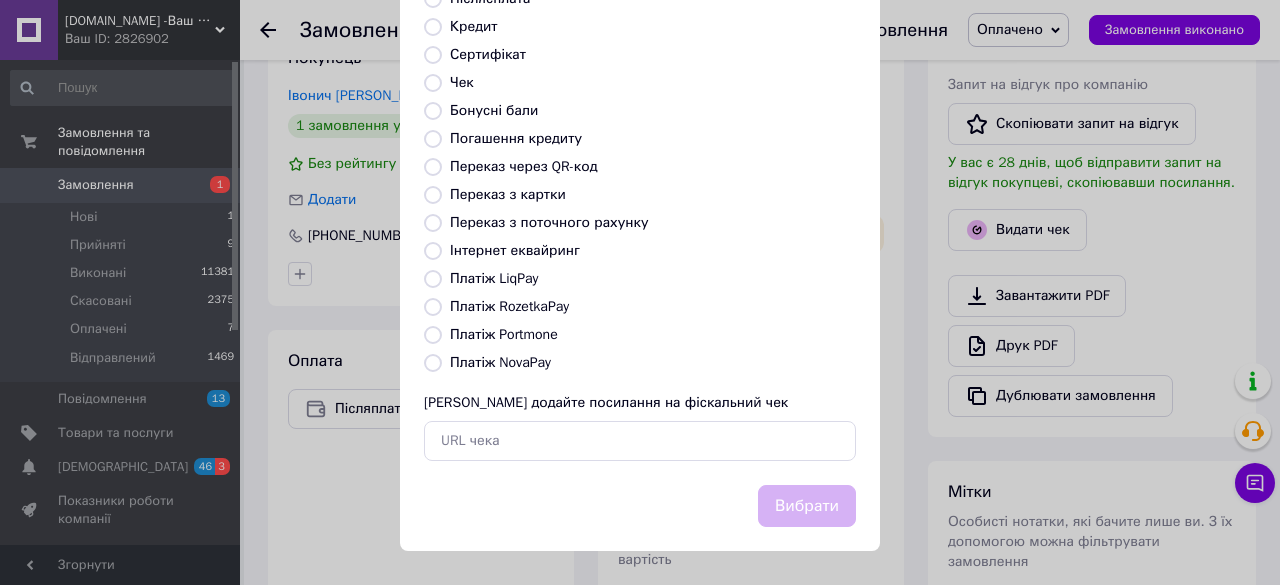 radio on "true" 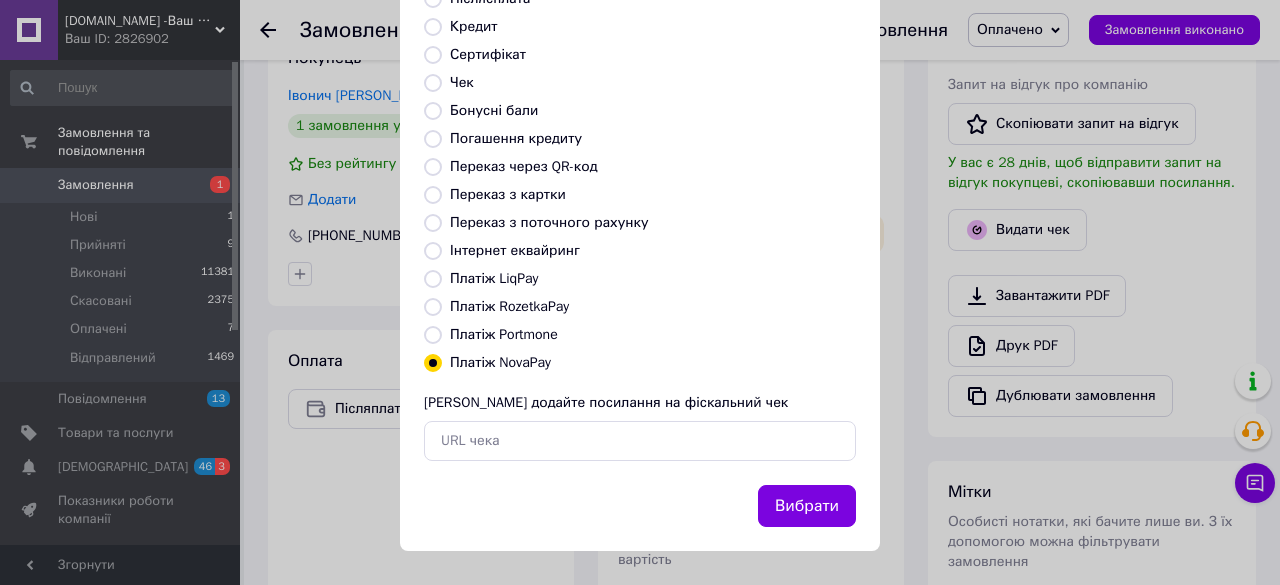 click on "Вибрати" at bounding box center (807, 506) 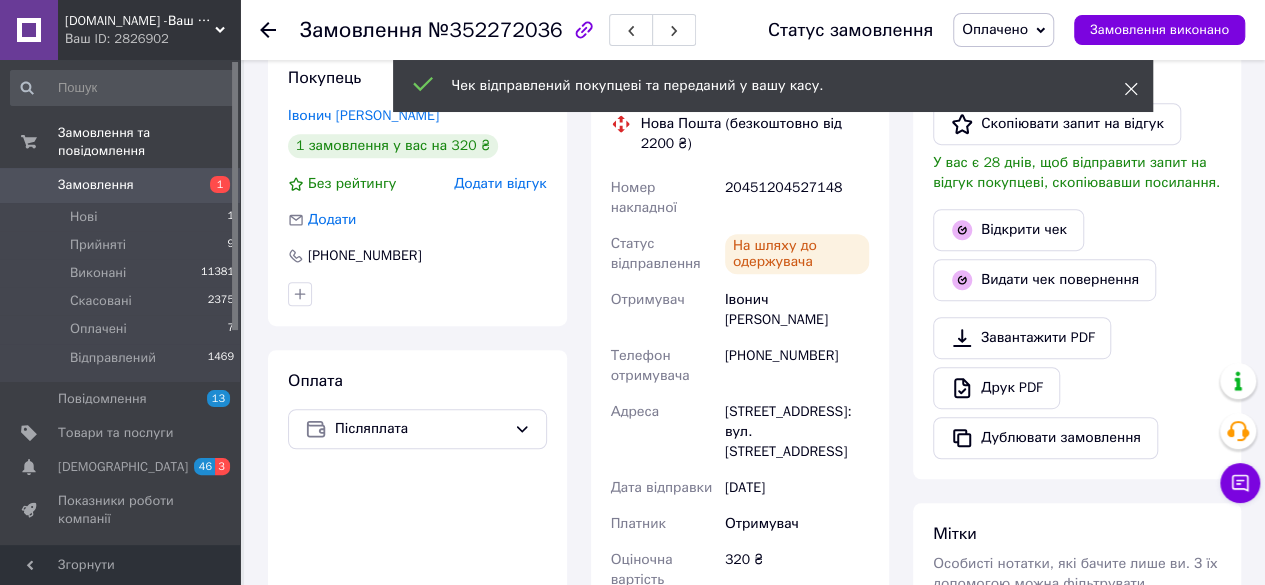 click 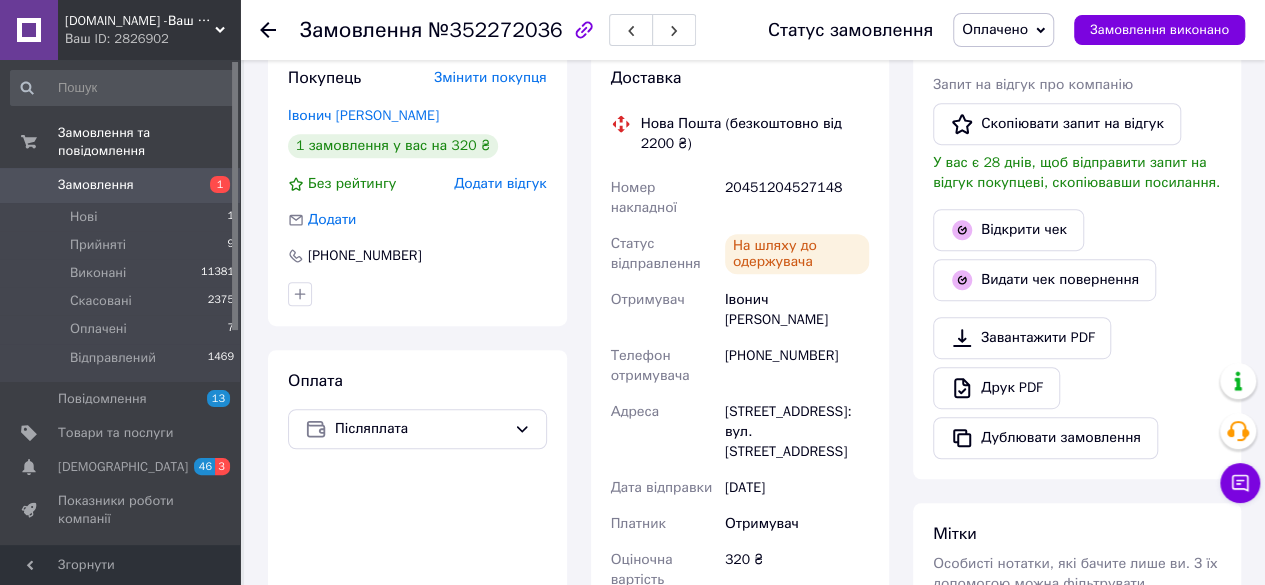 click on "Оплачено" at bounding box center [1003, 30] 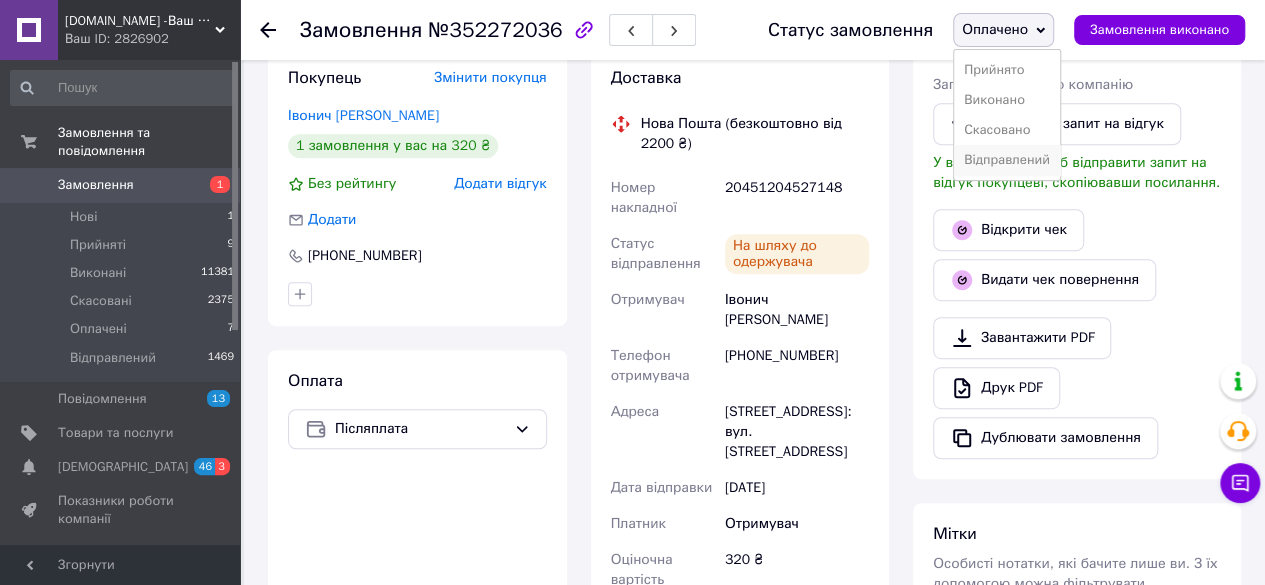 click on "Відправлений" at bounding box center [1007, 160] 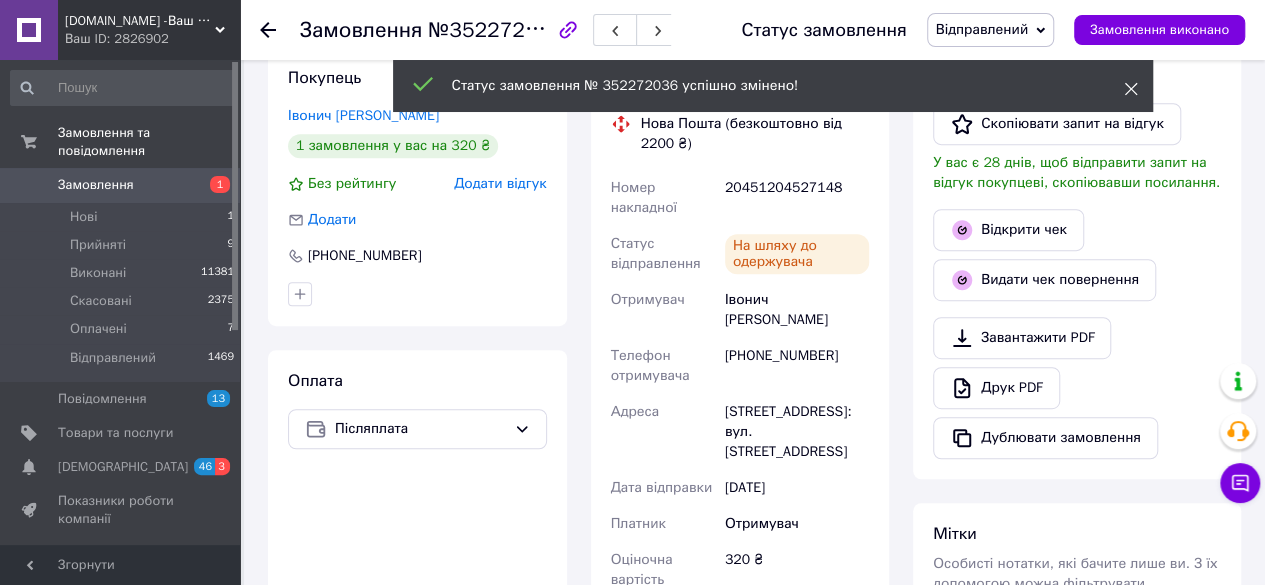 click 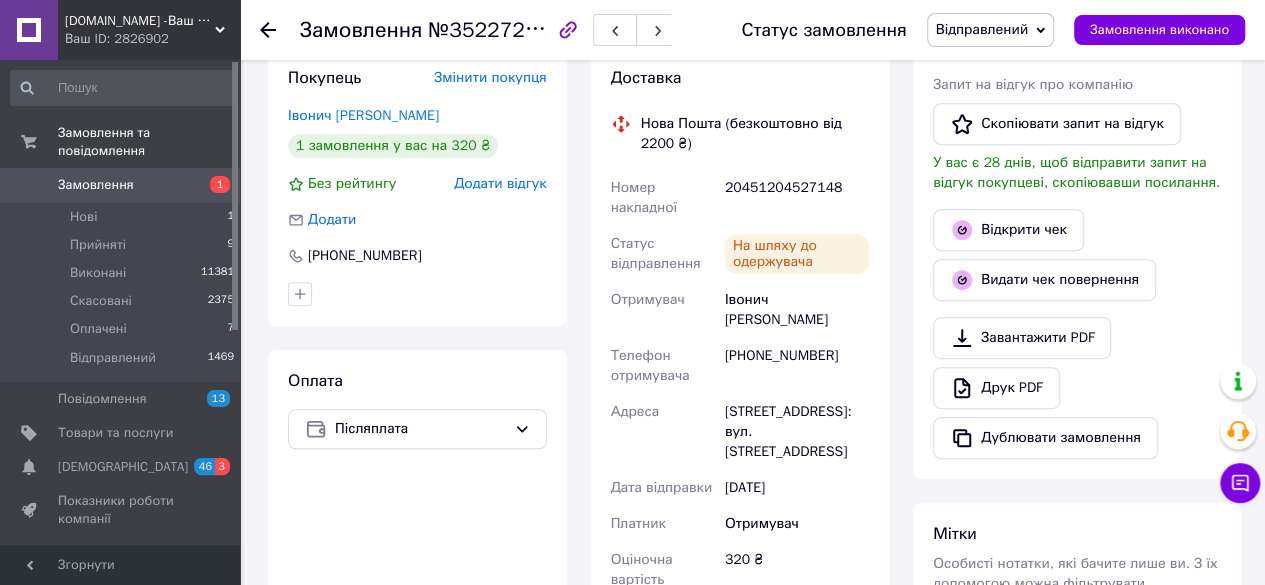 click 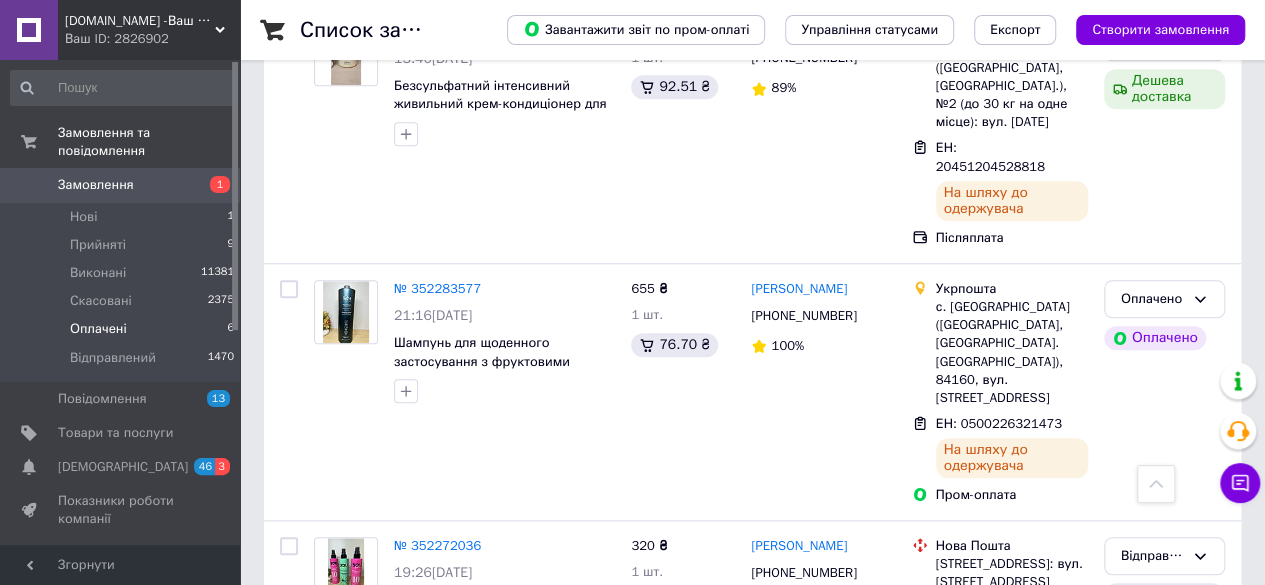 scroll, scrollTop: 800, scrollLeft: 0, axis: vertical 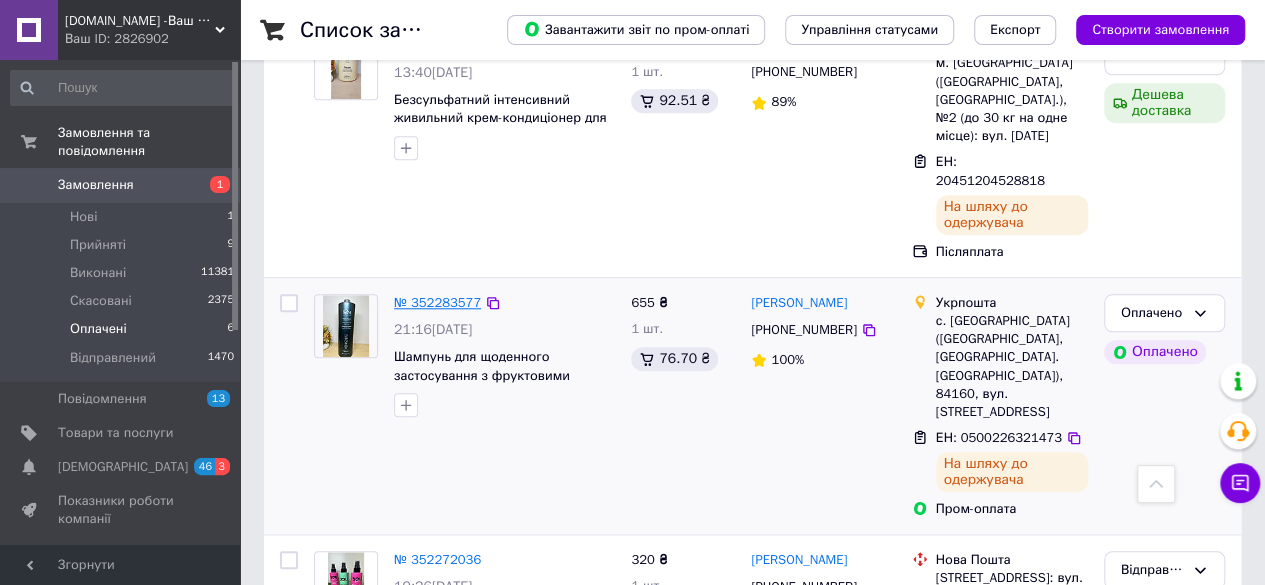 click on "№ 352283577" at bounding box center [437, 302] 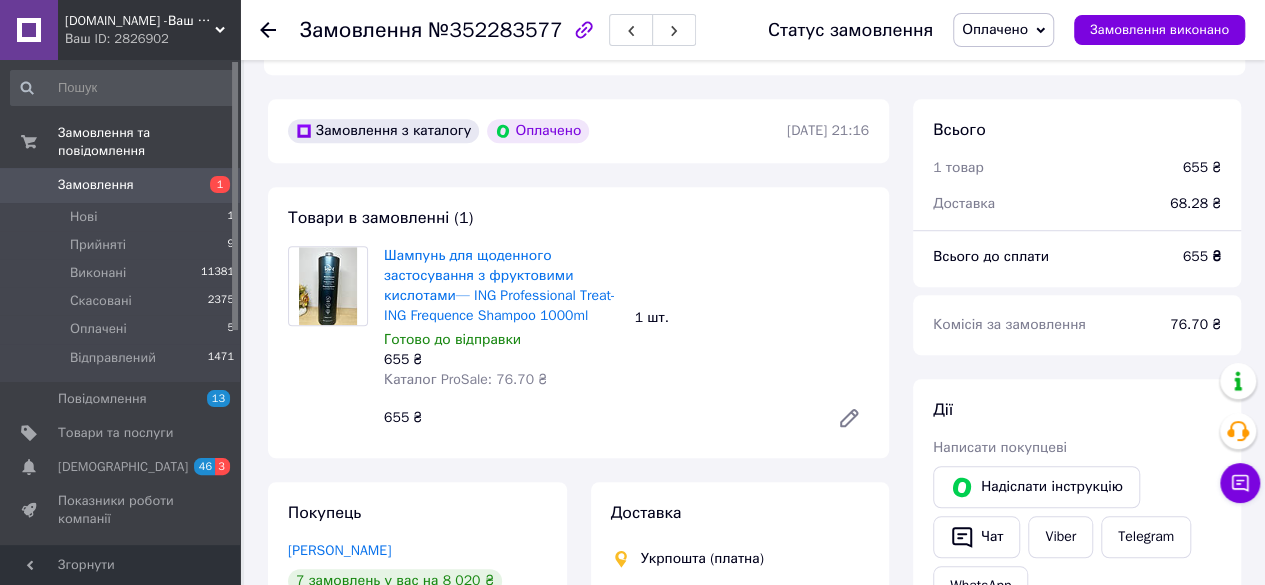 scroll, scrollTop: 500, scrollLeft: 0, axis: vertical 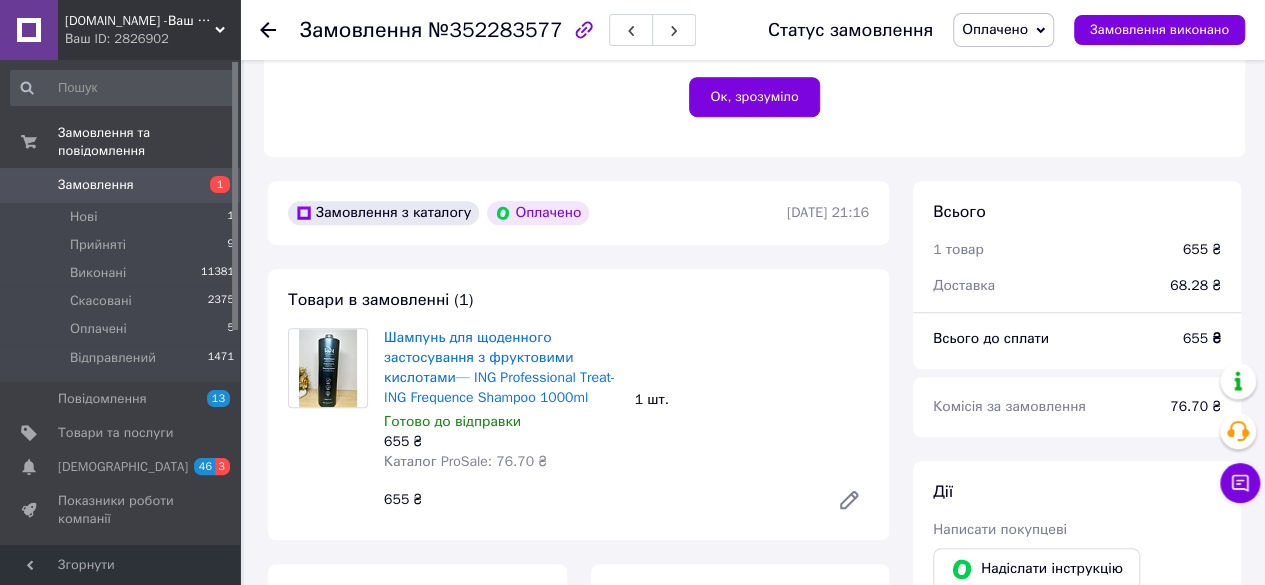 click on "Оплачено" at bounding box center [1003, 30] 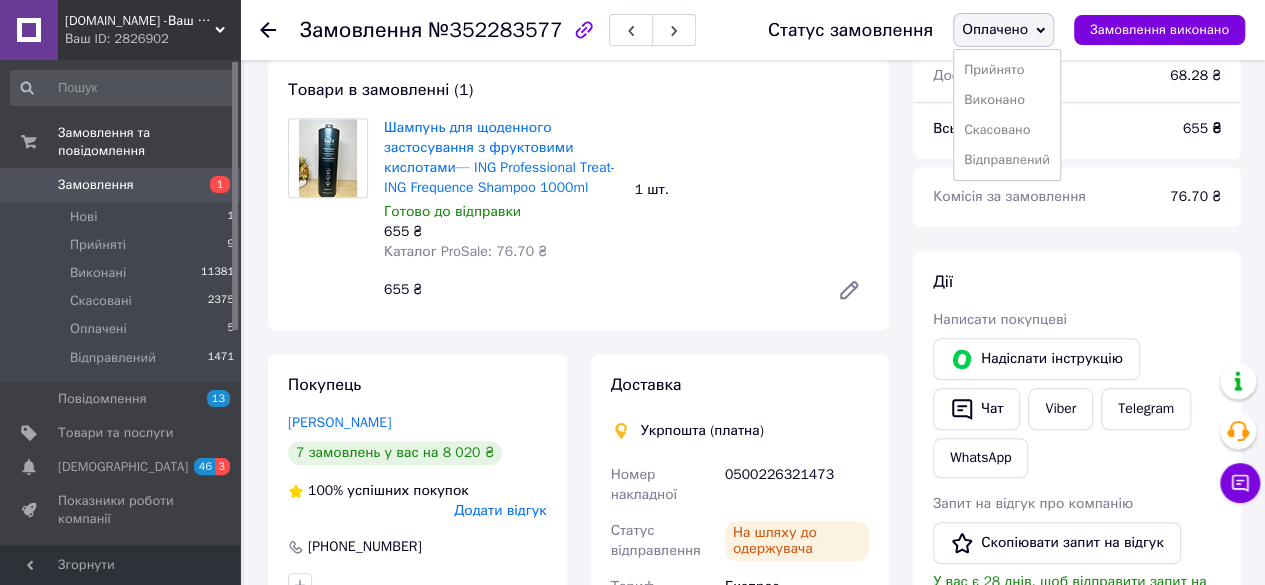 scroll, scrollTop: 900, scrollLeft: 0, axis: vertical 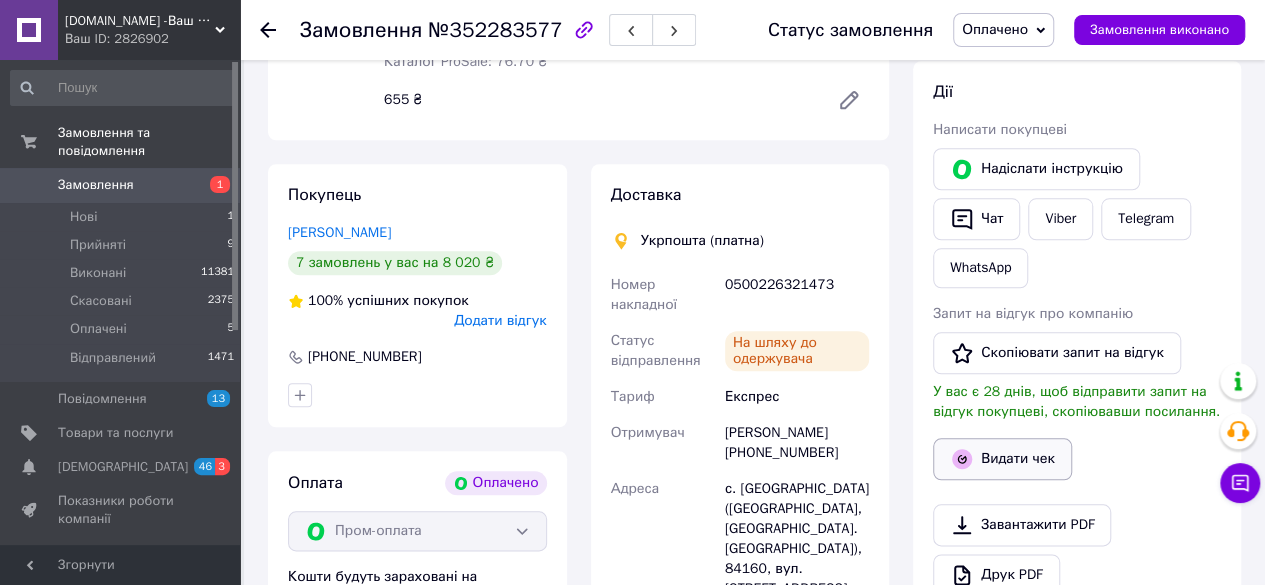 click on "Видати чек" at bounding box center (1002, 459) 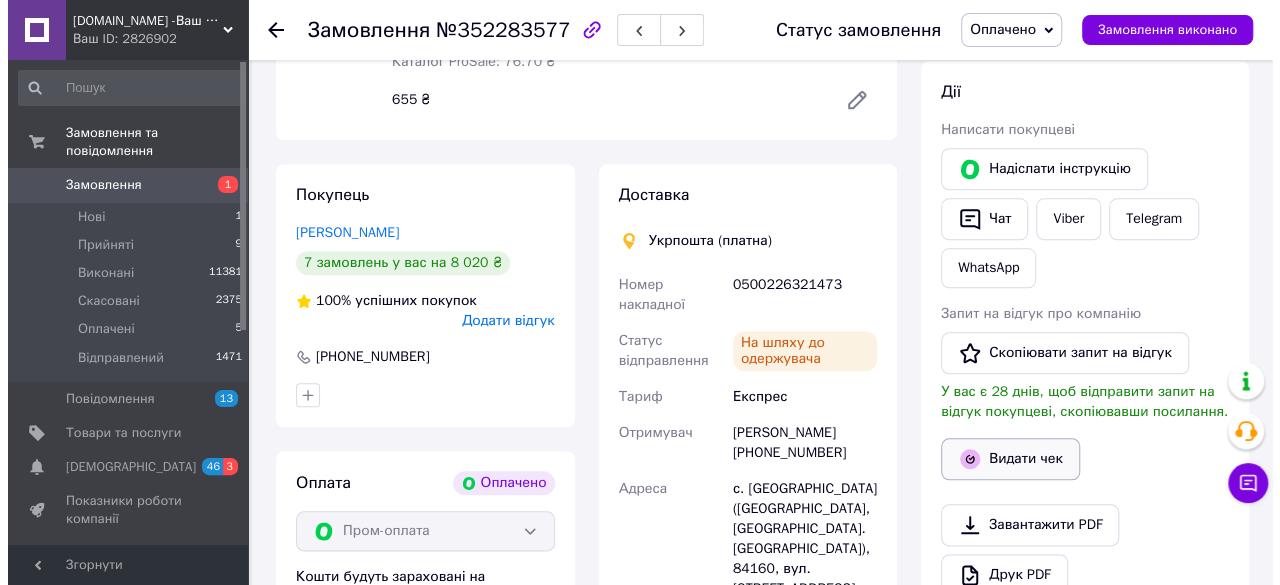 scroll, scrollTop: 880, scrollLeft: 0, axis: vertical 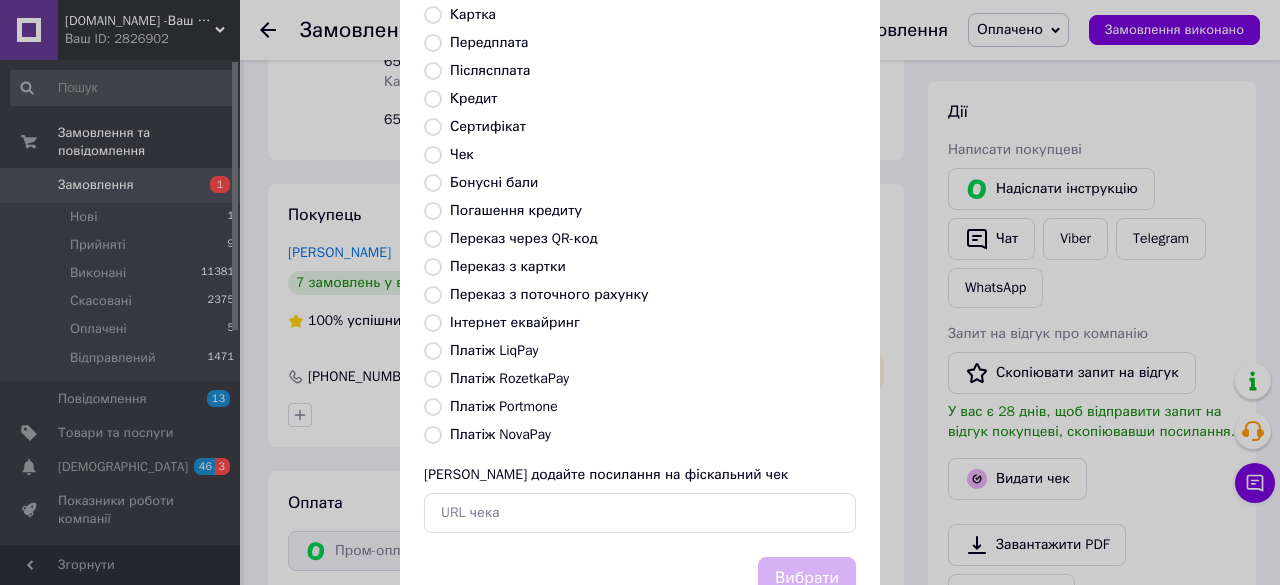 click on "Платіж RozetkaPay" at bounding box center (433, 379) 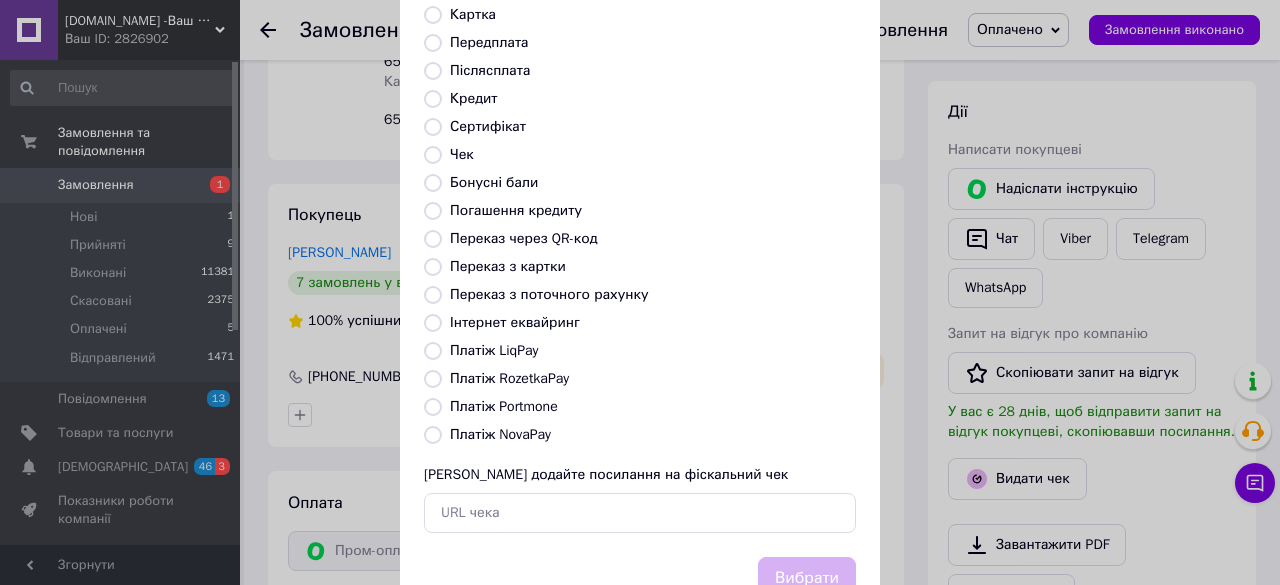 radio on "true" 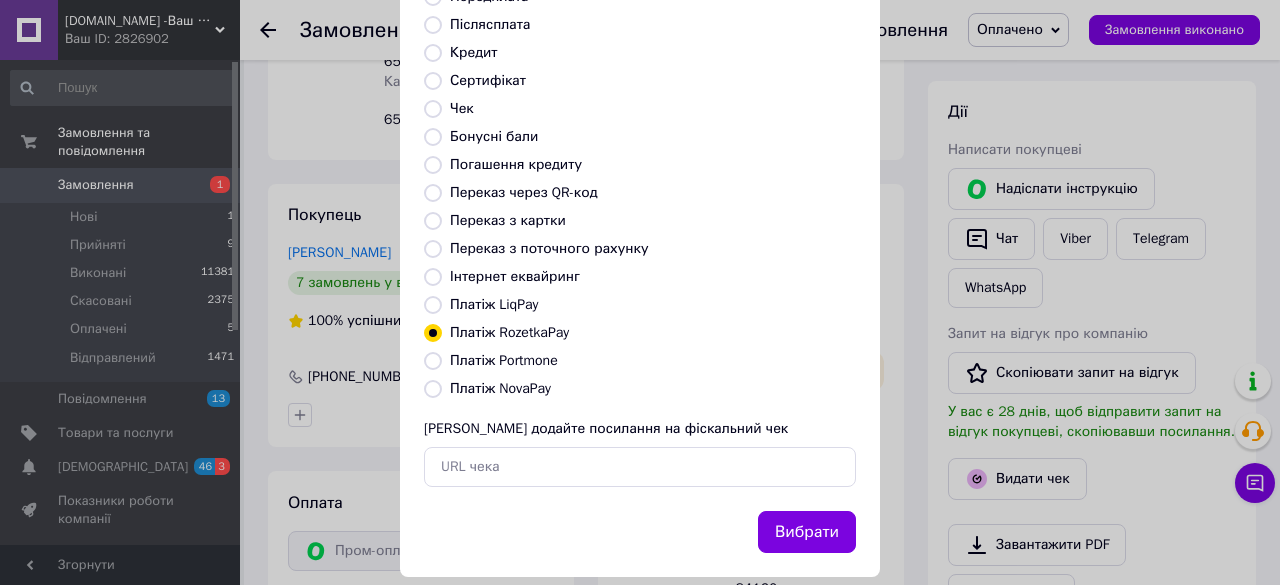 scroll, scrollTop: 272, scrollLeft: 0, axis: vertical 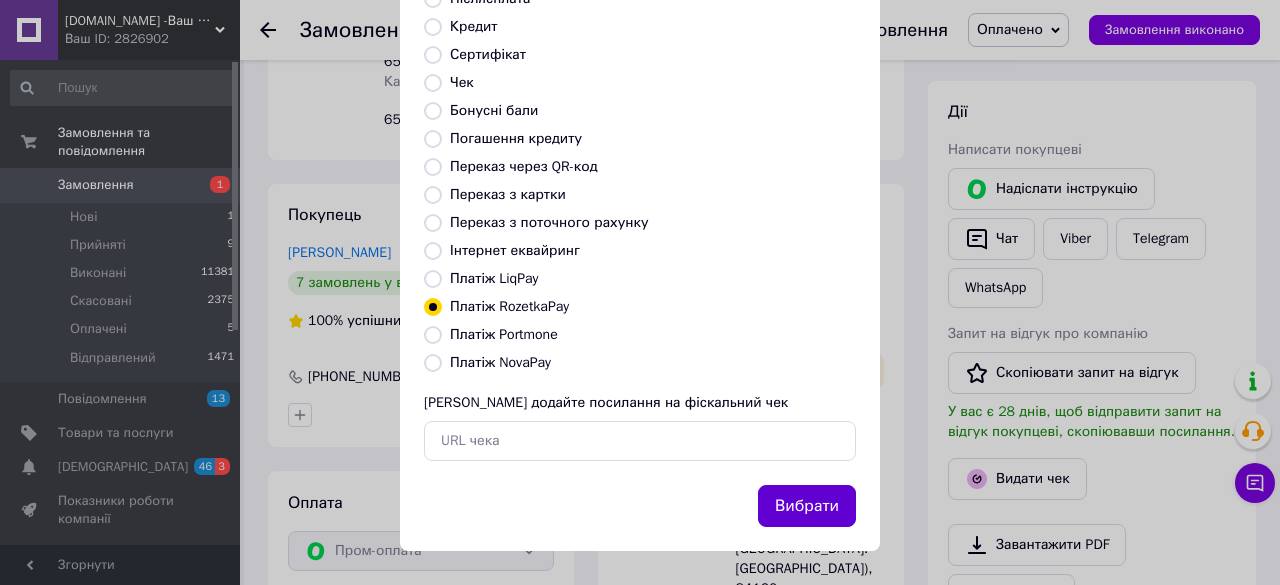 click on "Вибрати" at bounding box center (807, 506) 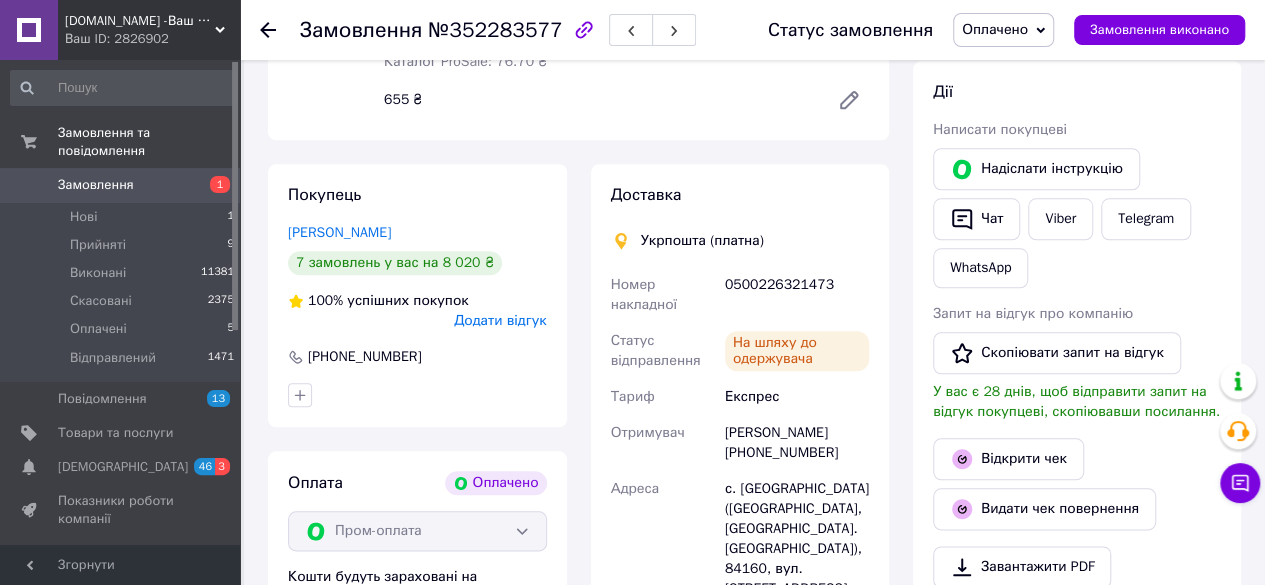 scroll, scrollTop: 700, scrollLeft: 0, axis: vertical 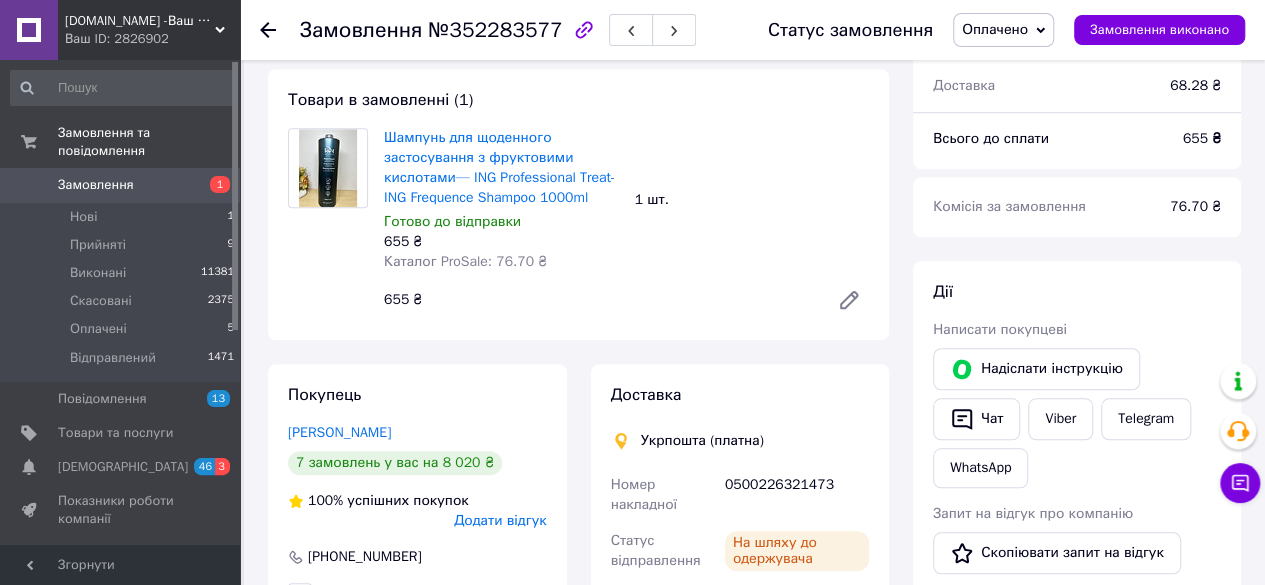 click 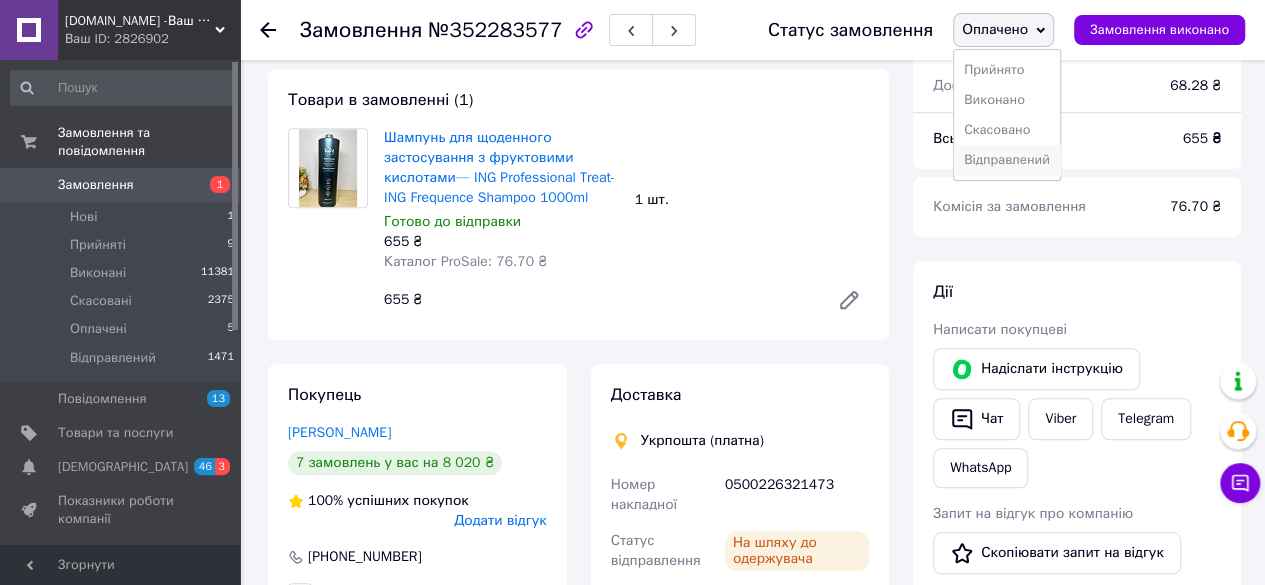click on "Відправлений" at bounding box center (1007, 160) 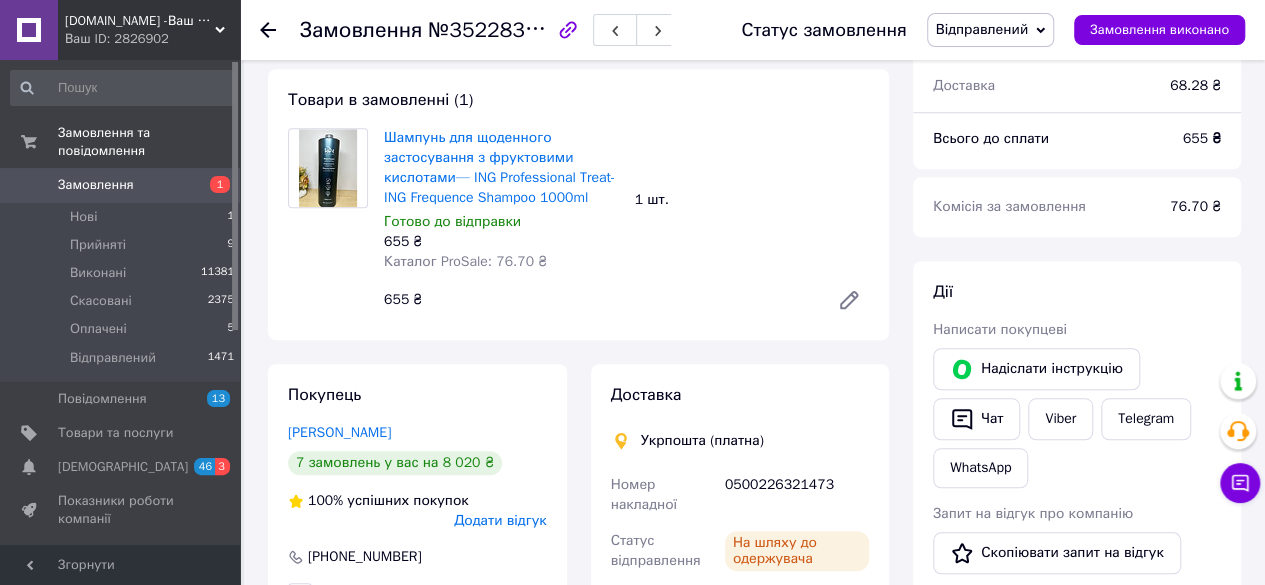 click 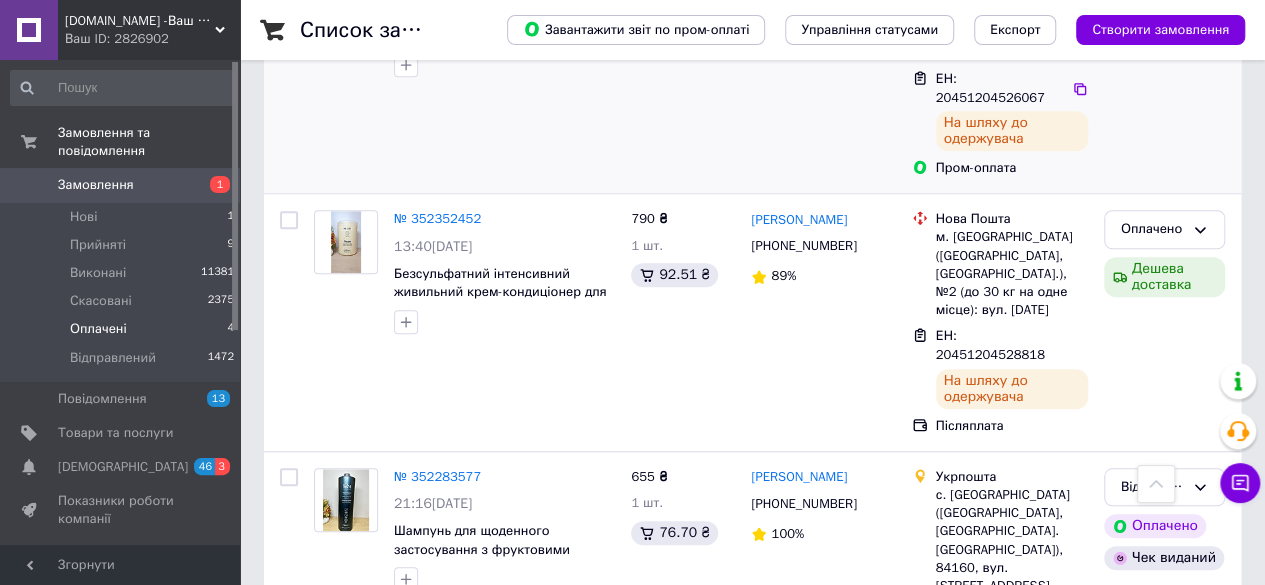 scroll, scrollTop: 600, scrollLeft: 0, axis: vertical 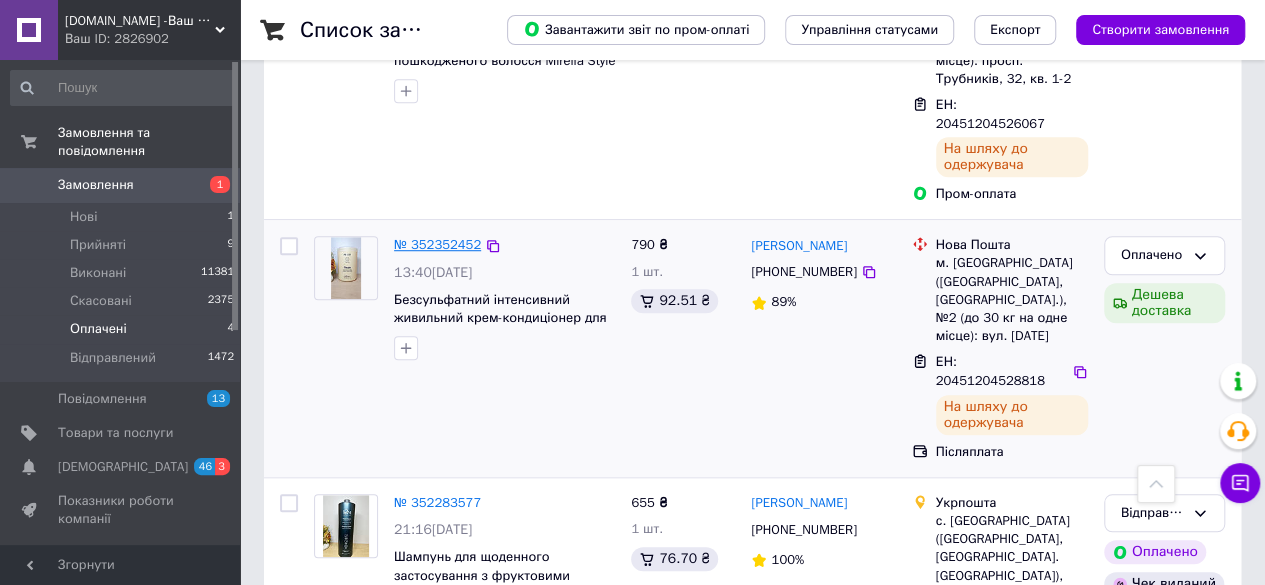 click on "№ 352352452" at bounding box center [437, 244] 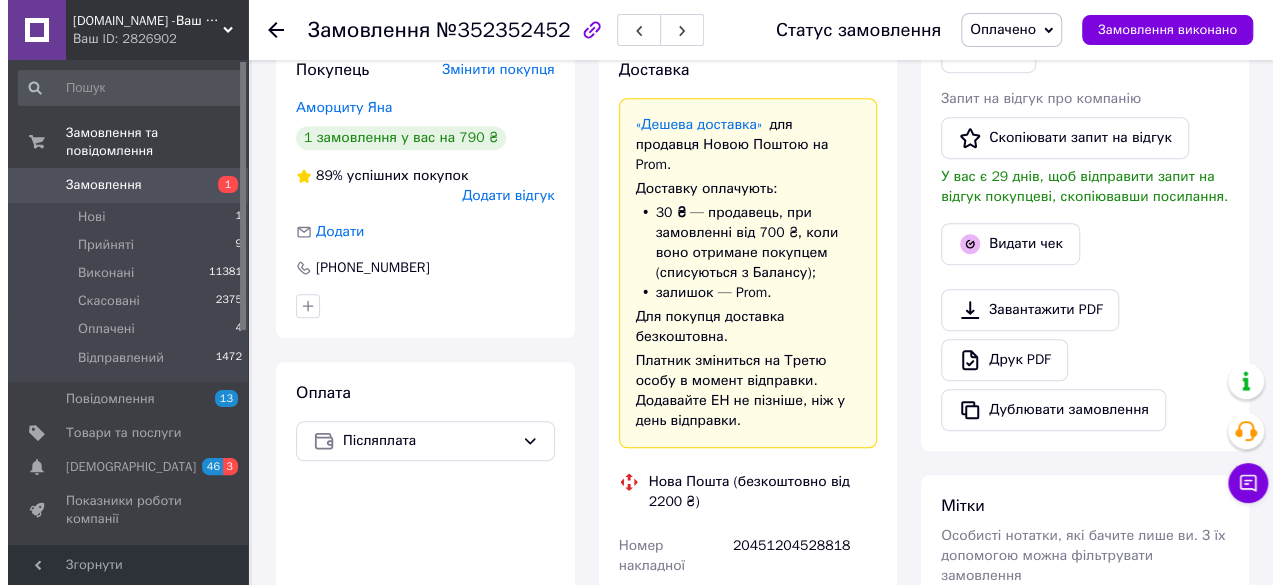 scroll, scrollTop: 400, scrollLeft: 0, axis: vertical 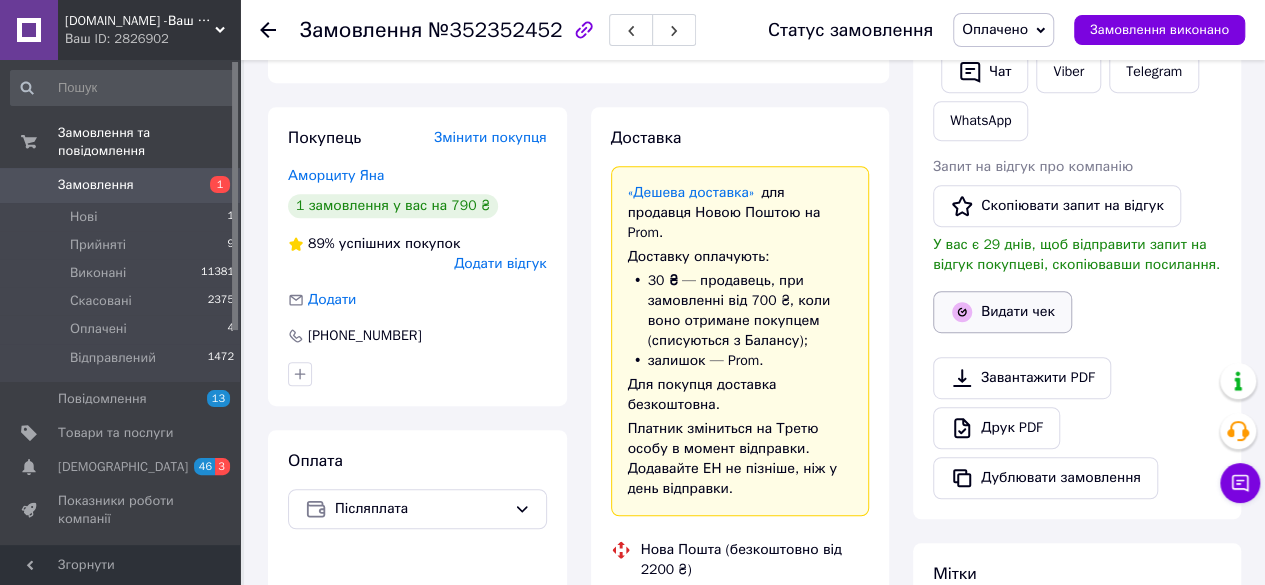 click on "Видати чек" at bounding box center [1002, 312] 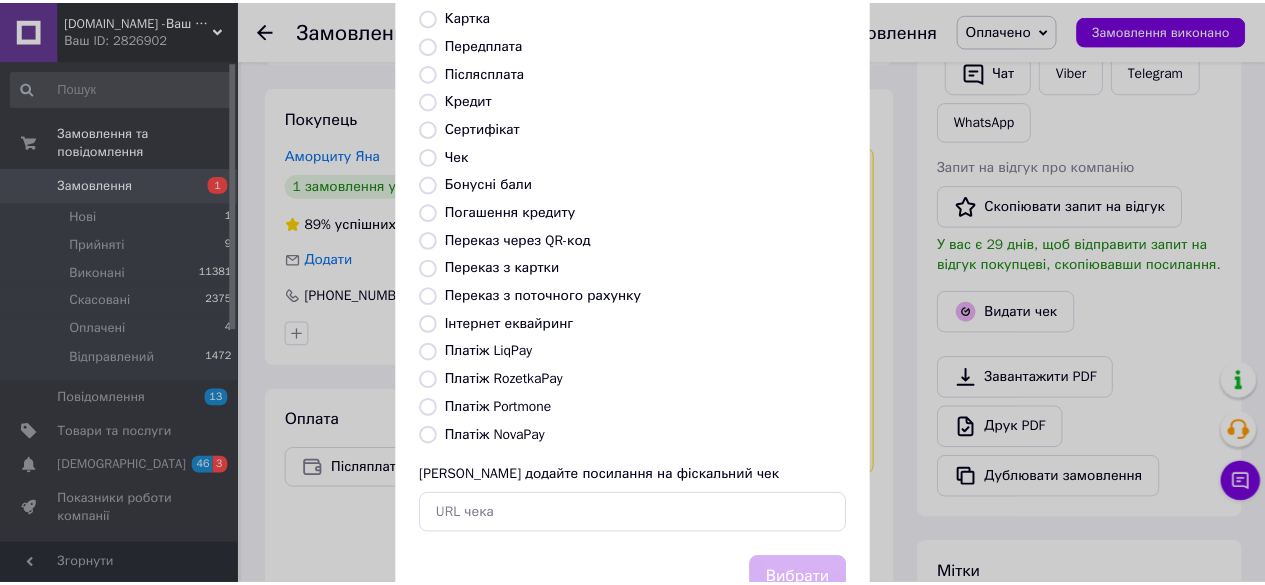 scroll, scrollTop: 200, scrollLeft: 0, axis: vertical 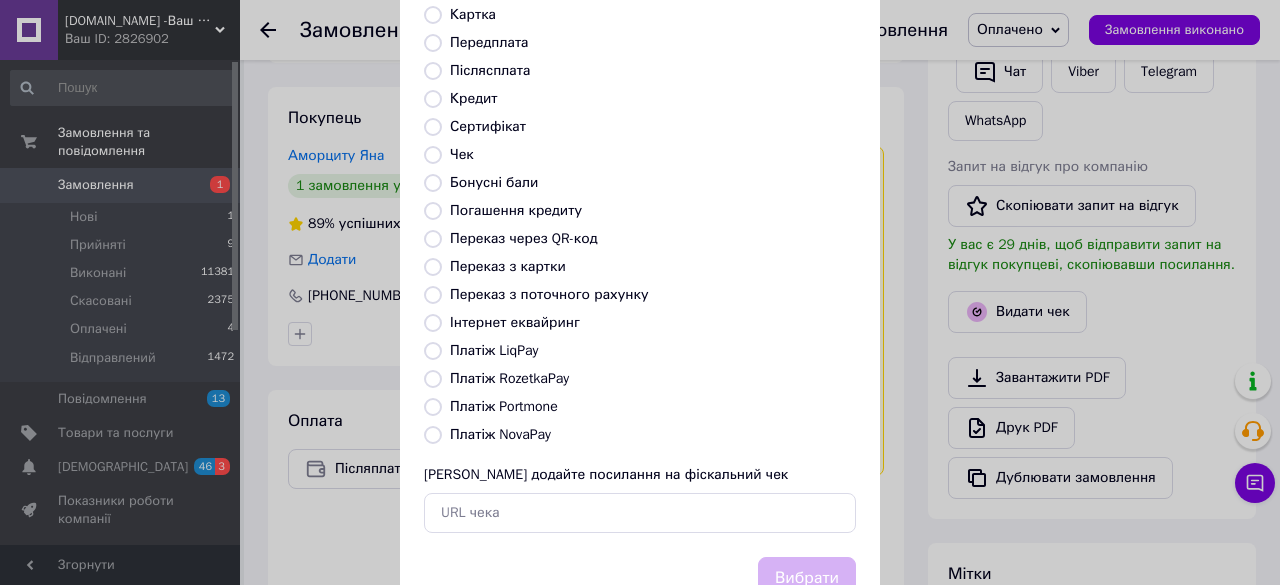 click on "Платіж NovaPay" at bounding box center [433, 435] 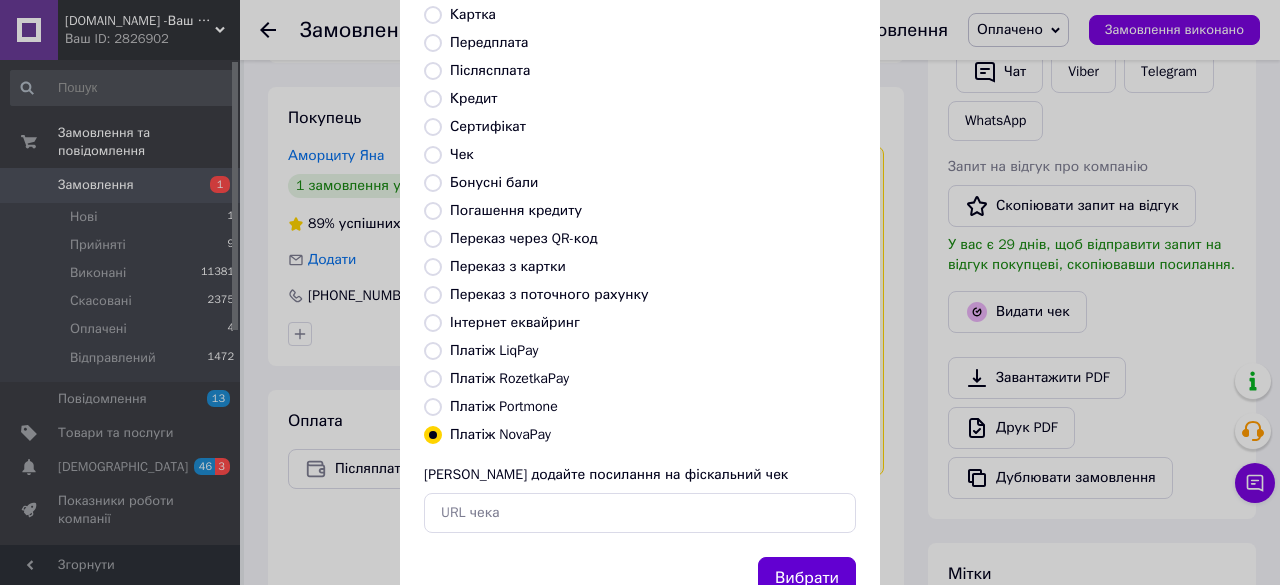 click on "Вибрати" at bounding box center [807, 578] 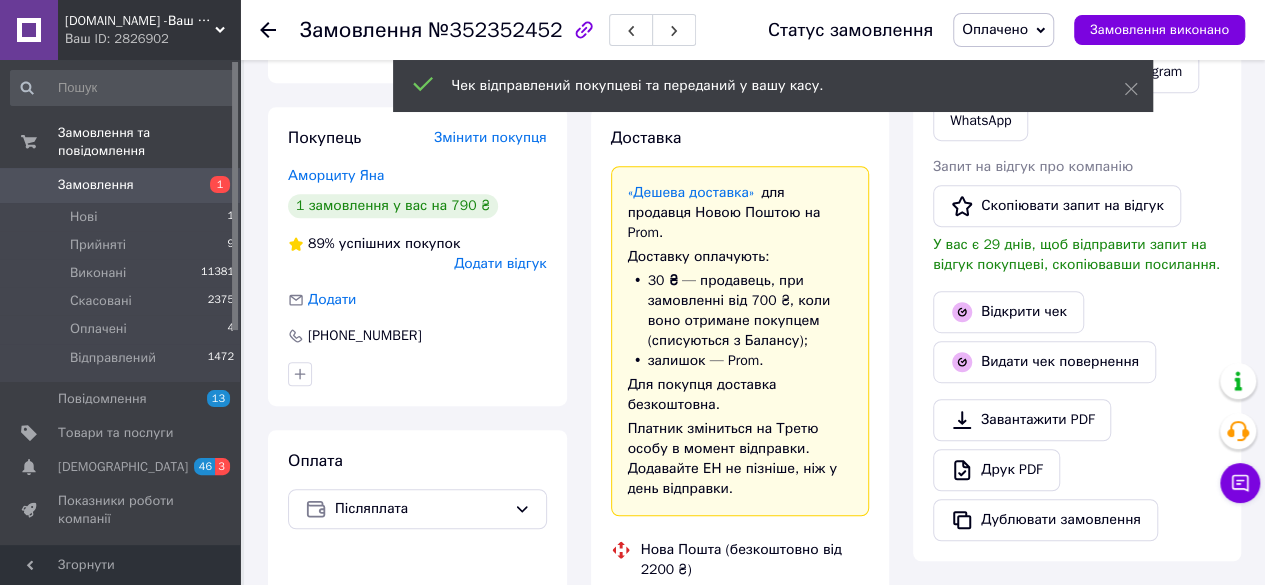 drag, startPoint x: 1126, startPoint y: 93, endPoint x: 928, endPoint y: 203, distance: 226.50386 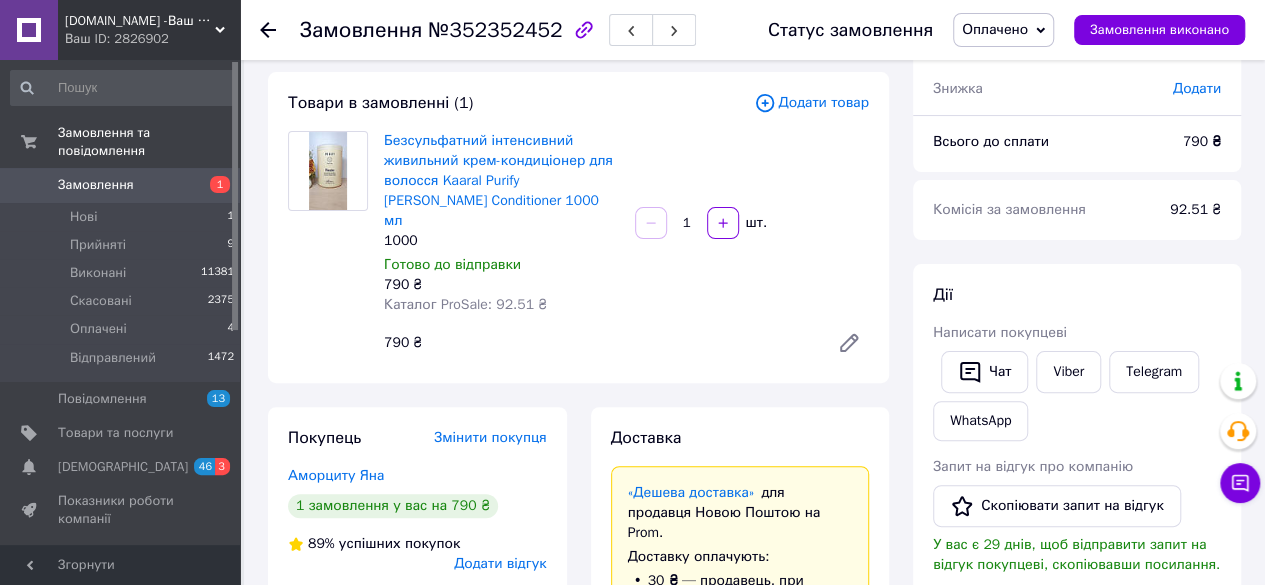scroll, scrollTop: 400, scrollLeft: 0, axis: vertical 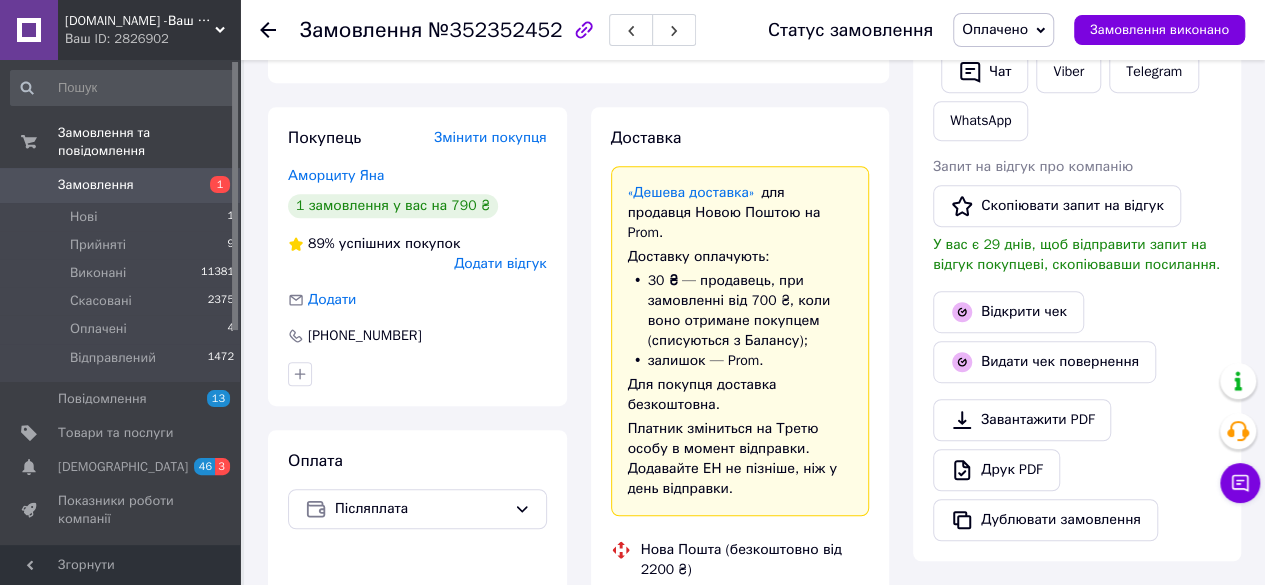 click 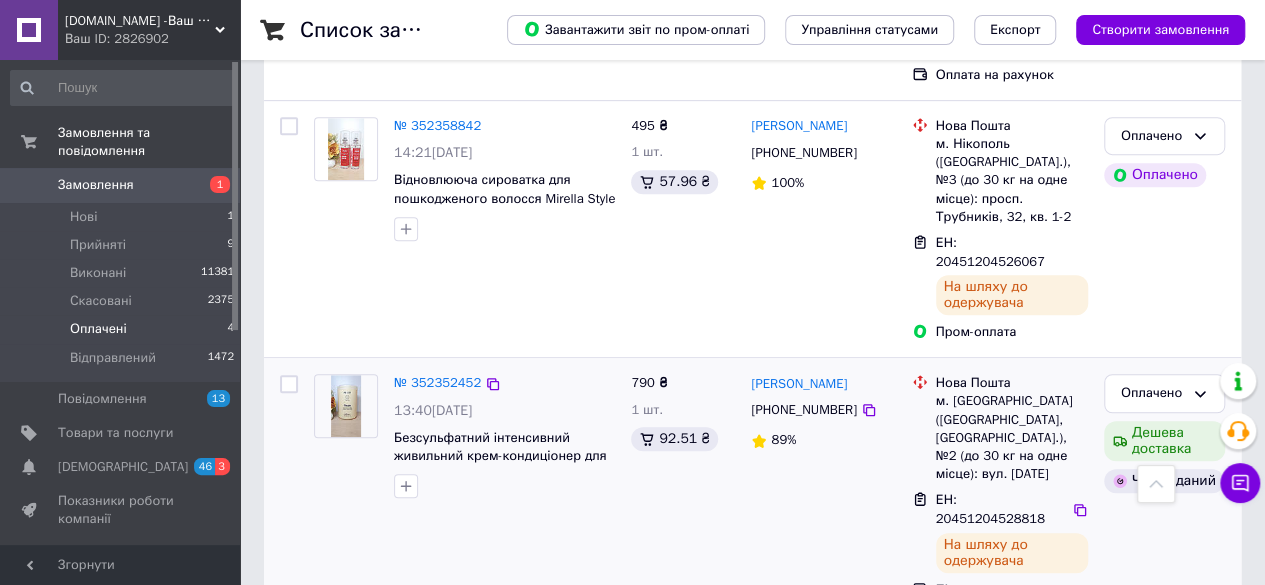 scroll, scrollTop: 579, scrollLeft: 0, axis: vertical 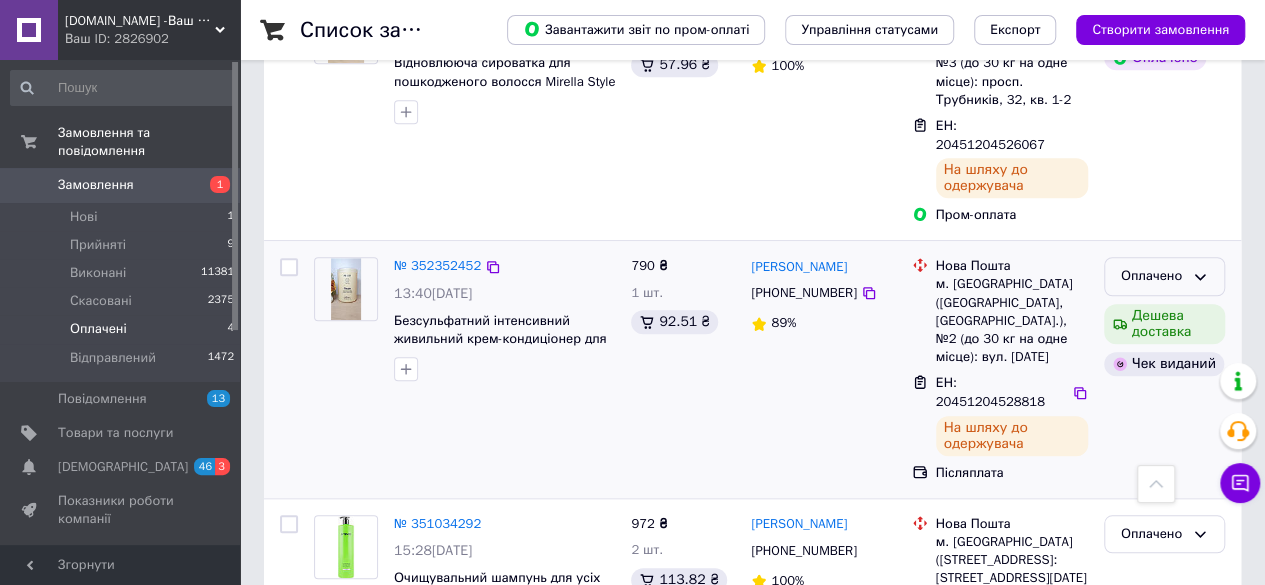 click on "Оплачено" at bounding box center (1164, 276) 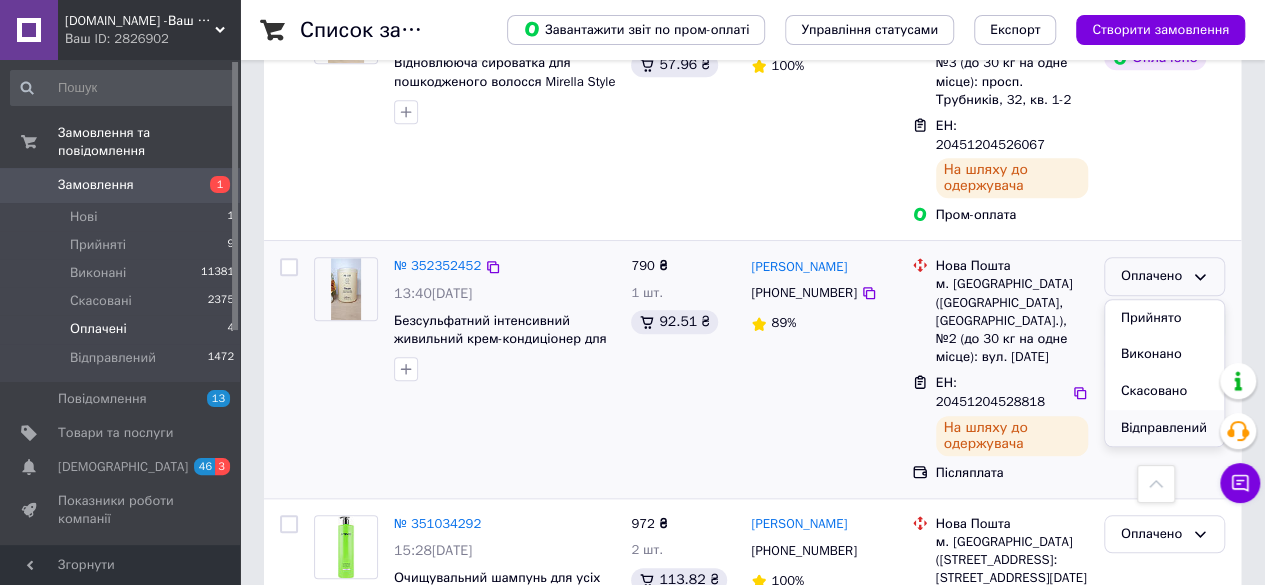 click on "Відправлений" at bounding box center (1164, 428) 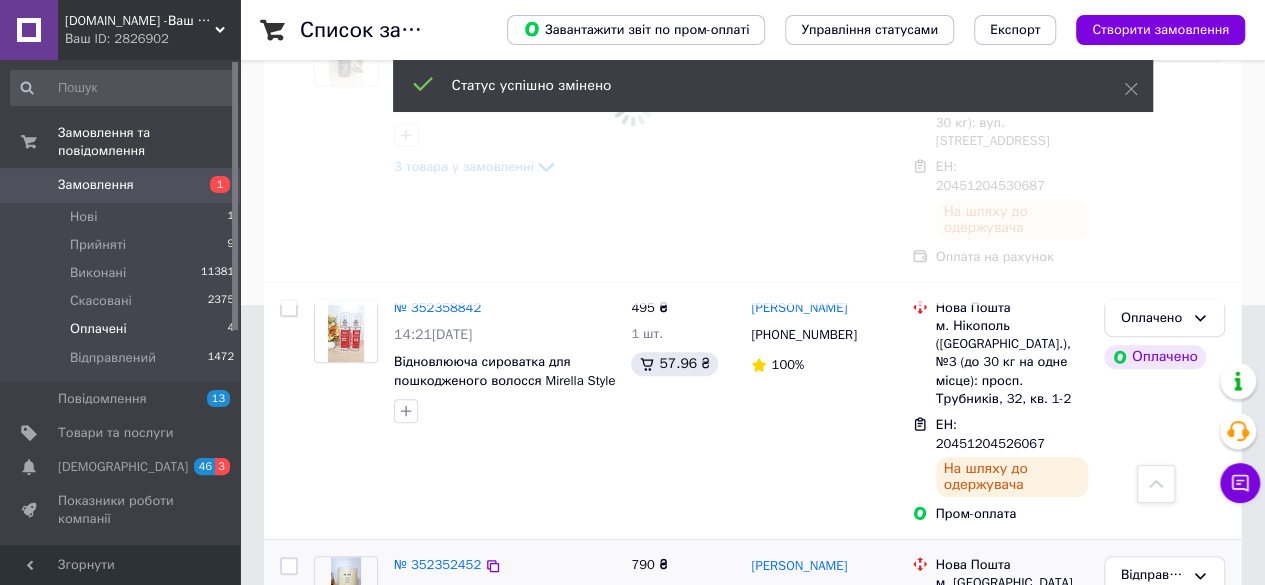 scroll, scrollTop: 279, scrollLeft: 0, axis: vertical 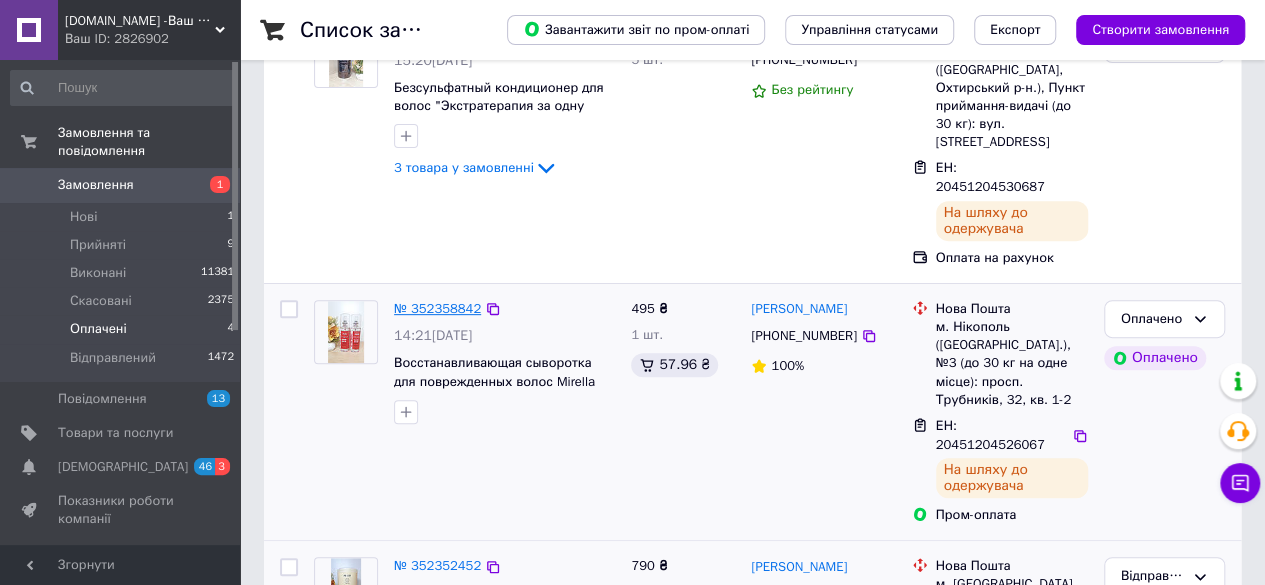 click on "№ 352358842" at bounding box center [437, 308] 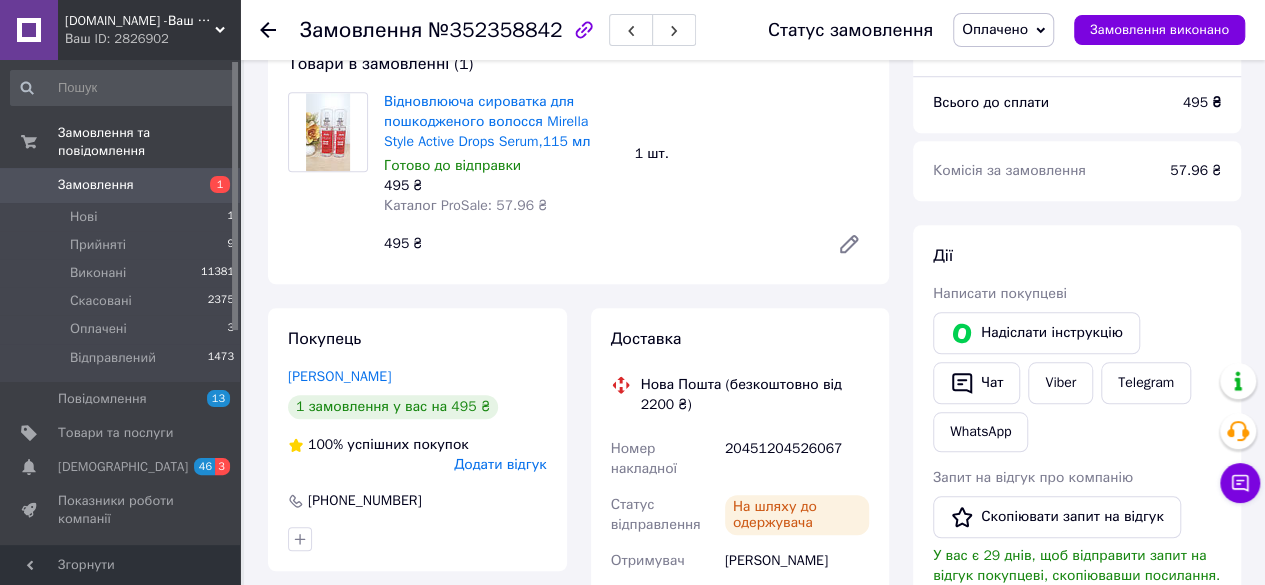 scroll, scrollTop: 879, scrollLeft: 0, axis: vertical 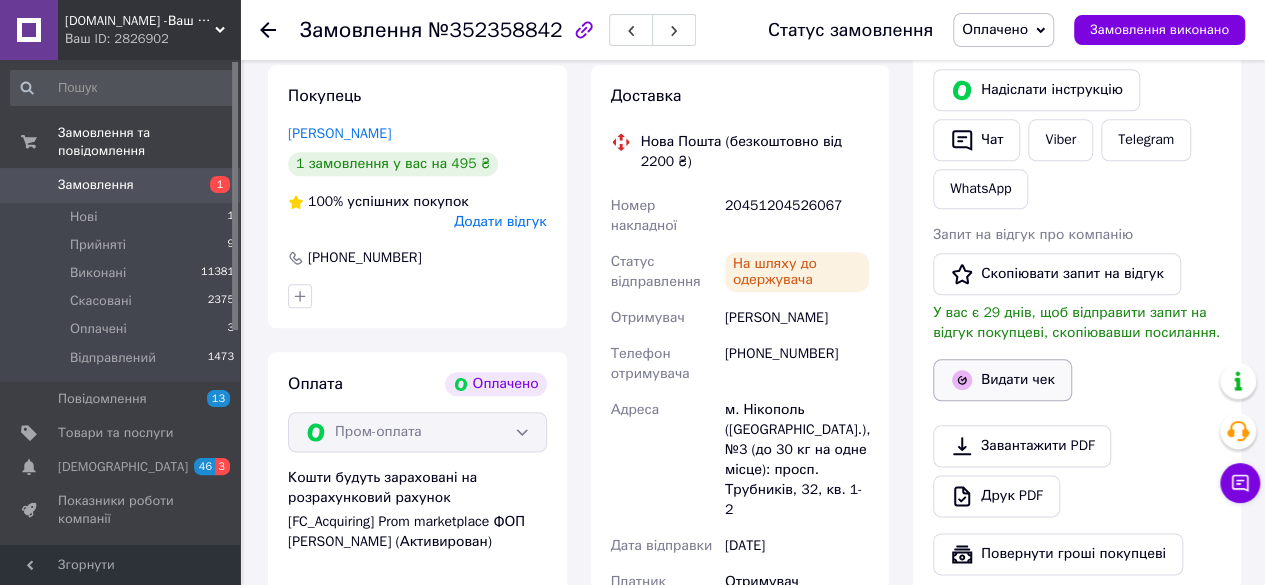 click on "Видати чек" at bounding box center (1002, 380) 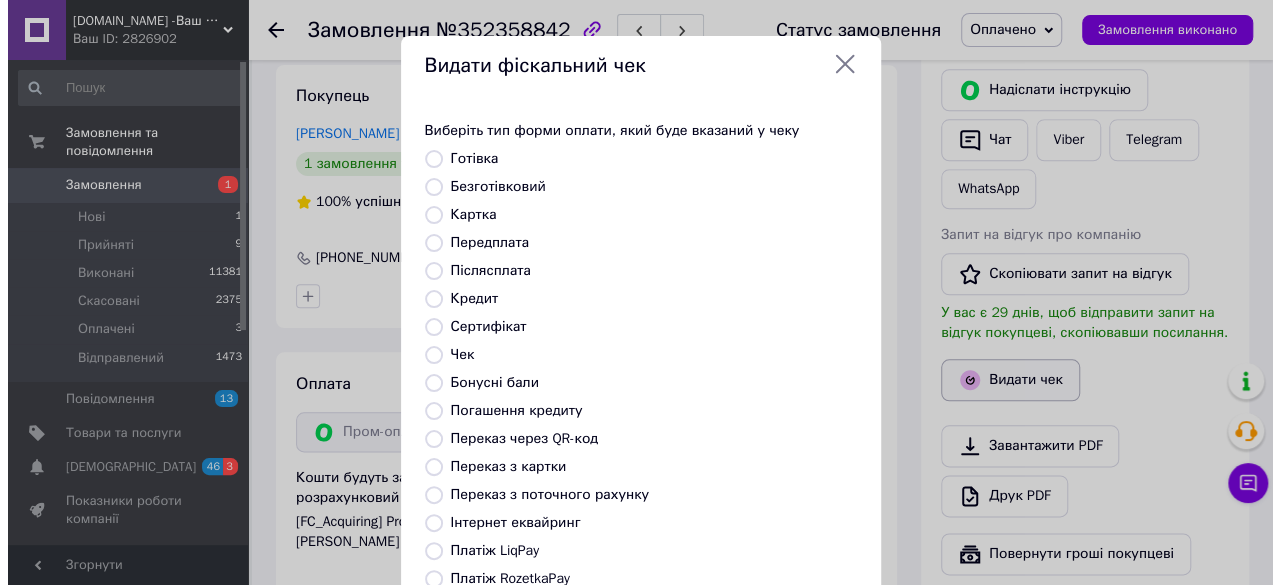 scroll, scrollTop: 959, scrollLeft: 0, axis: vertical 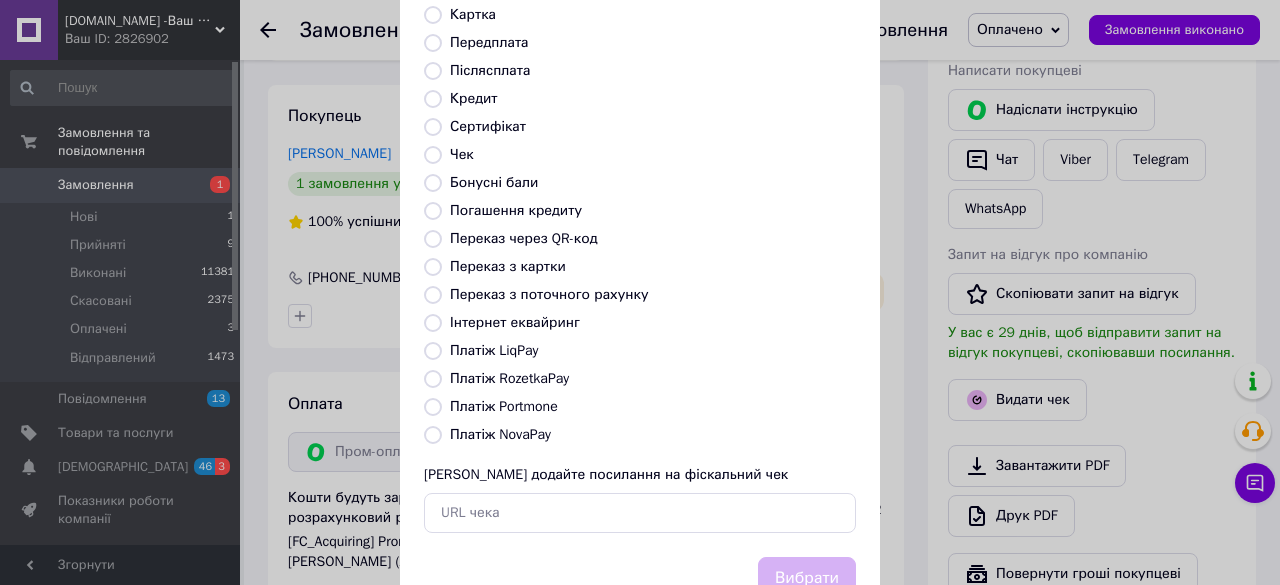 click on "Платіж RozetkaPay" at bounding box center (433, 379) 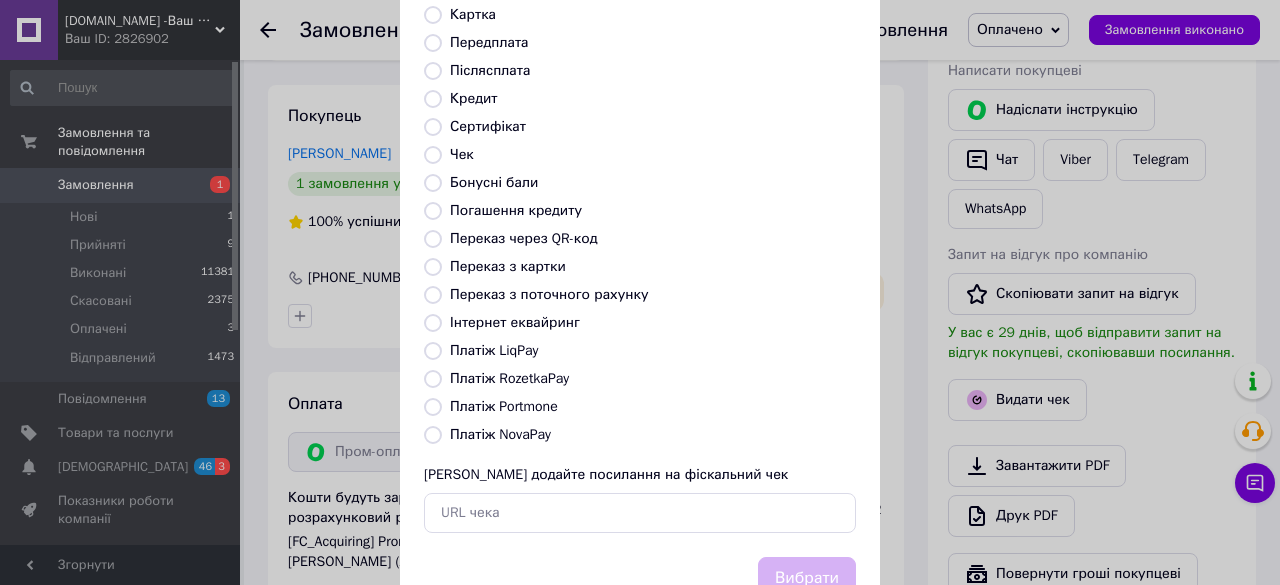 radio on "true" 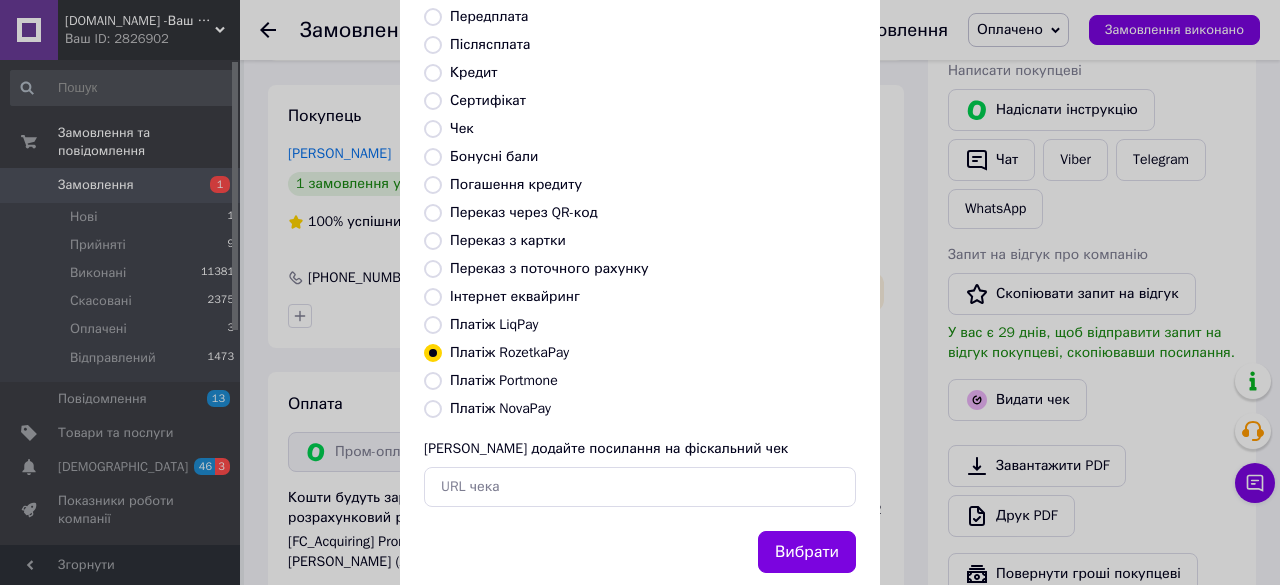 scroll, scrollTop: 272, scrollLeft: 0, axis: vertical 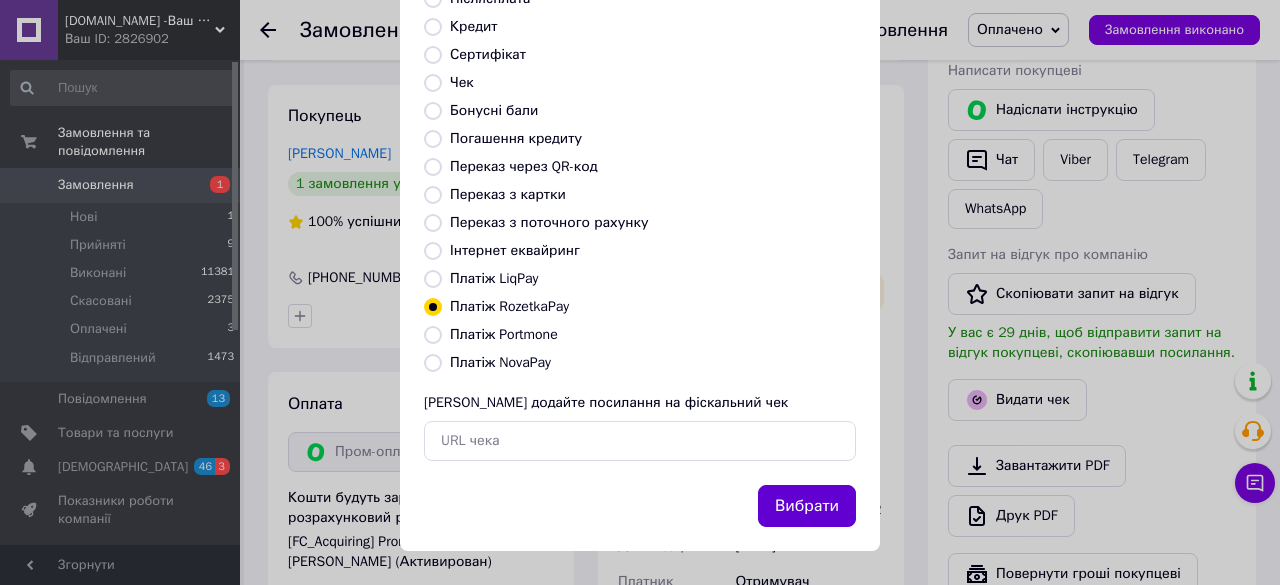 click on "Вибрати" at bounding box center [807, 506] 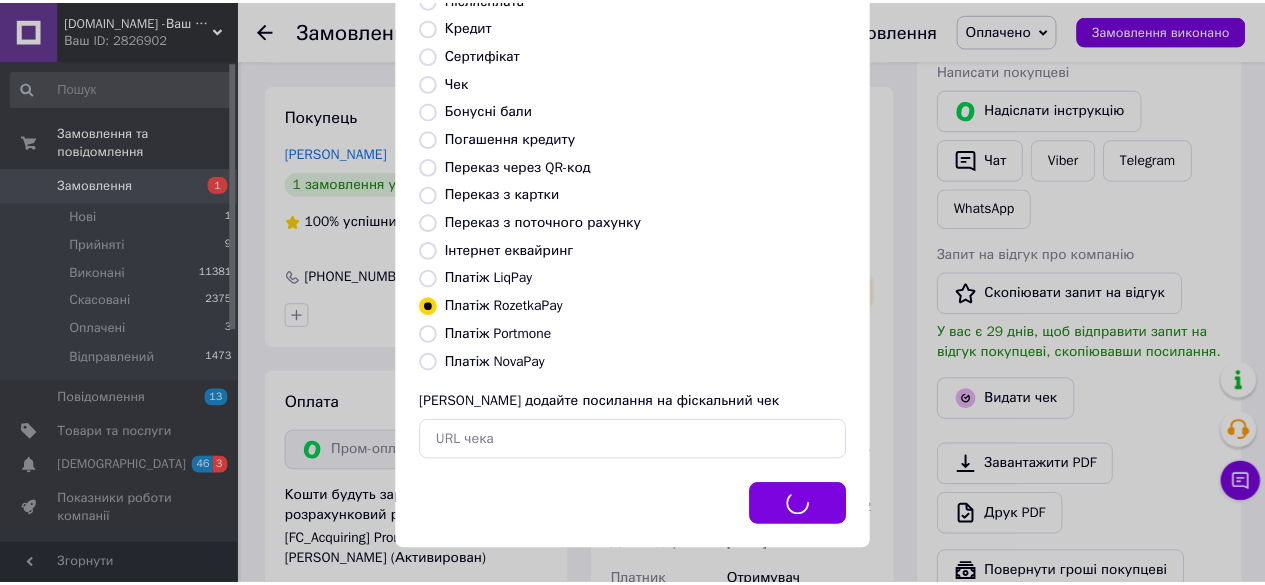 scroll, scrollTop: 979, scrollLeft: 0, axis: vertical 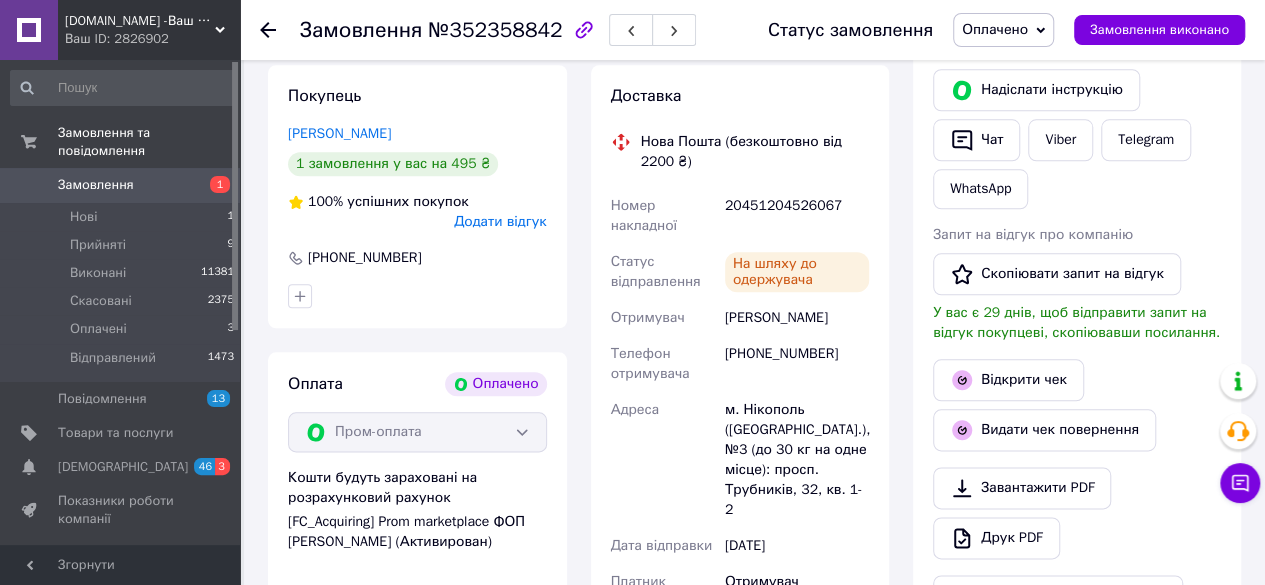 click on "Оплачено" at bounding box center [995, 29] 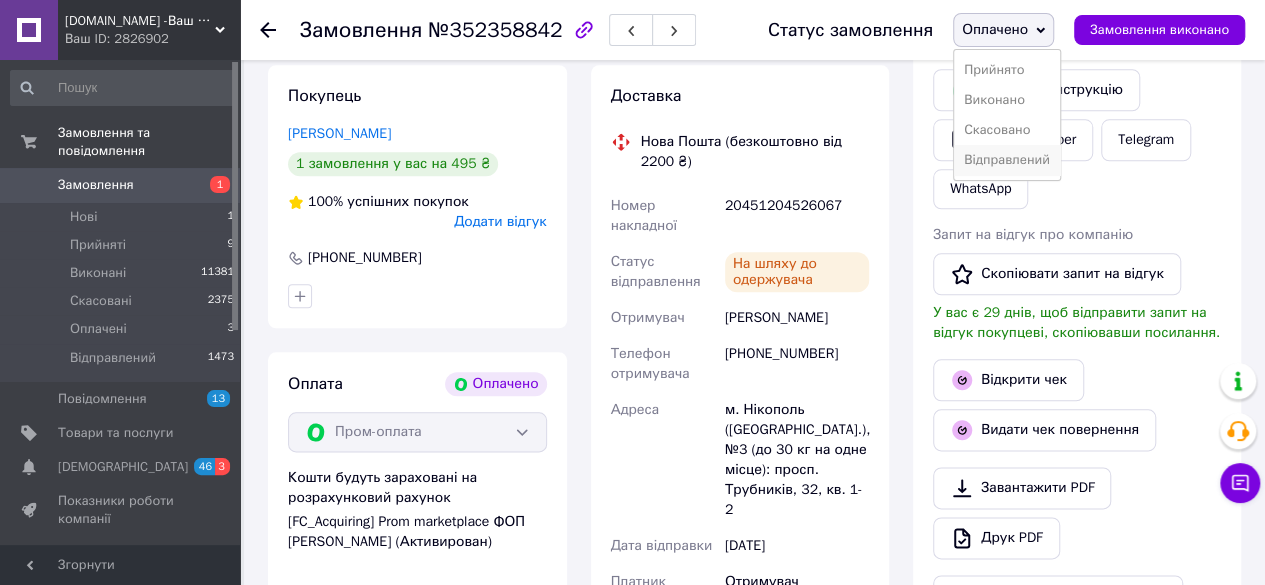 click on "Відправлений" at bounding box center (1007, 160) 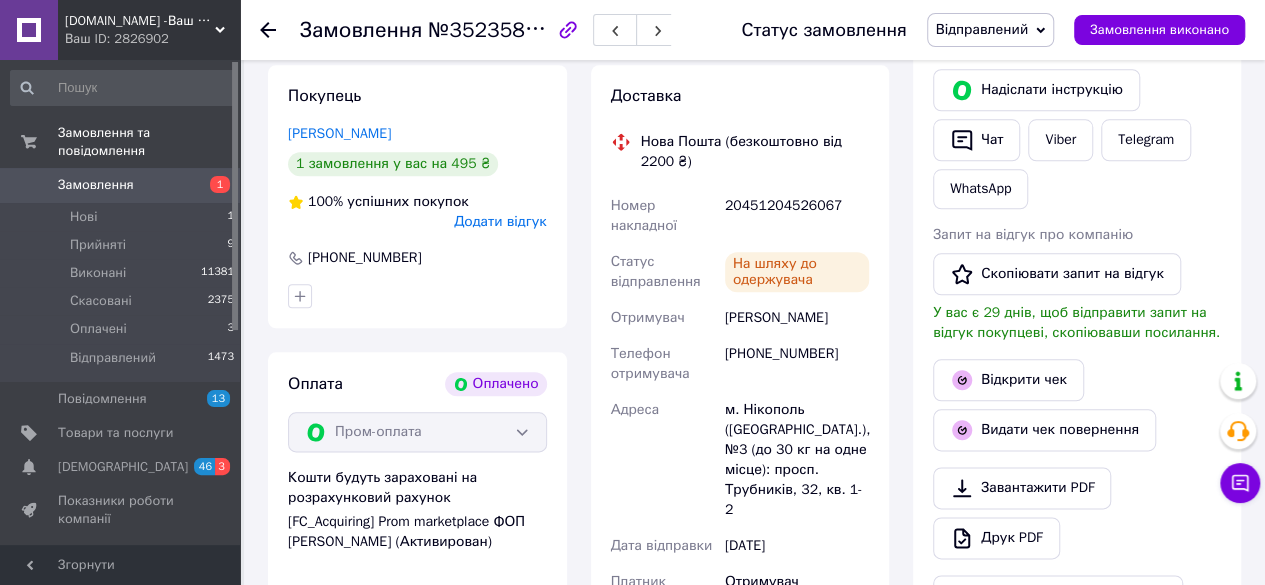 click 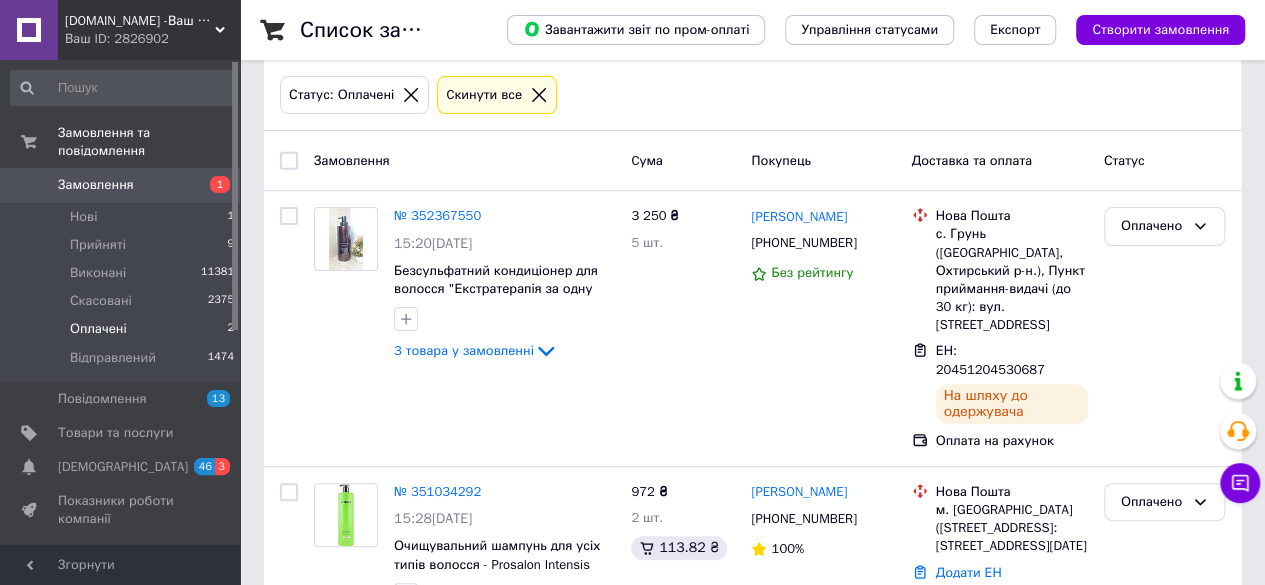 scroll, scrollTop: 102, scrollLeft: 0, axis: vertical 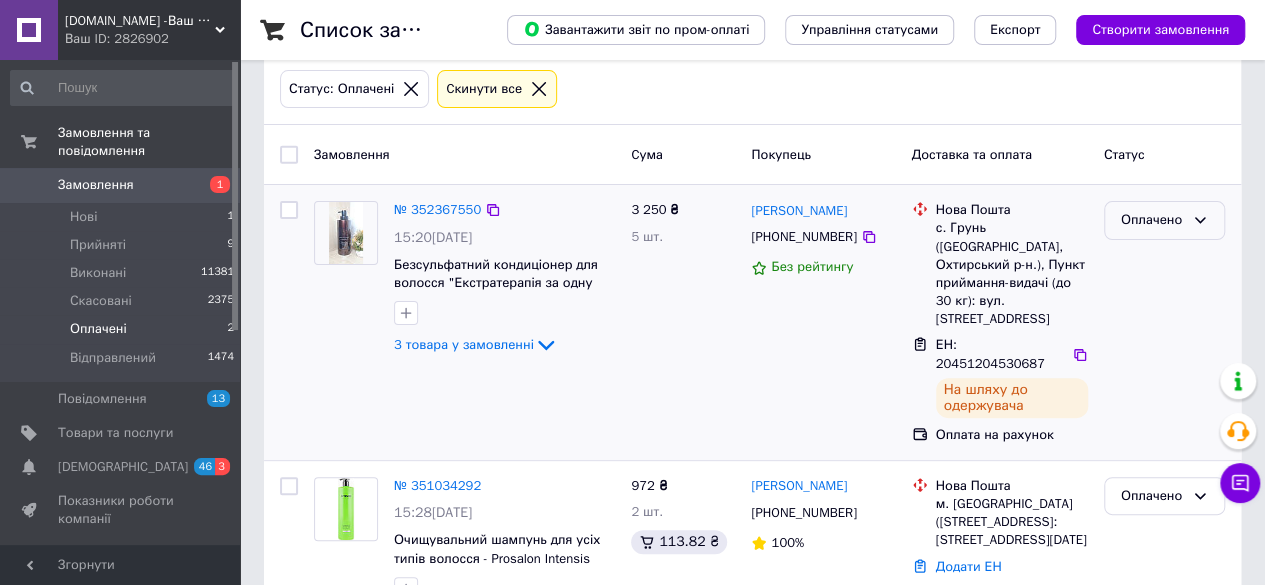 click on "Оплачено" at bounding box center (1152, 220) 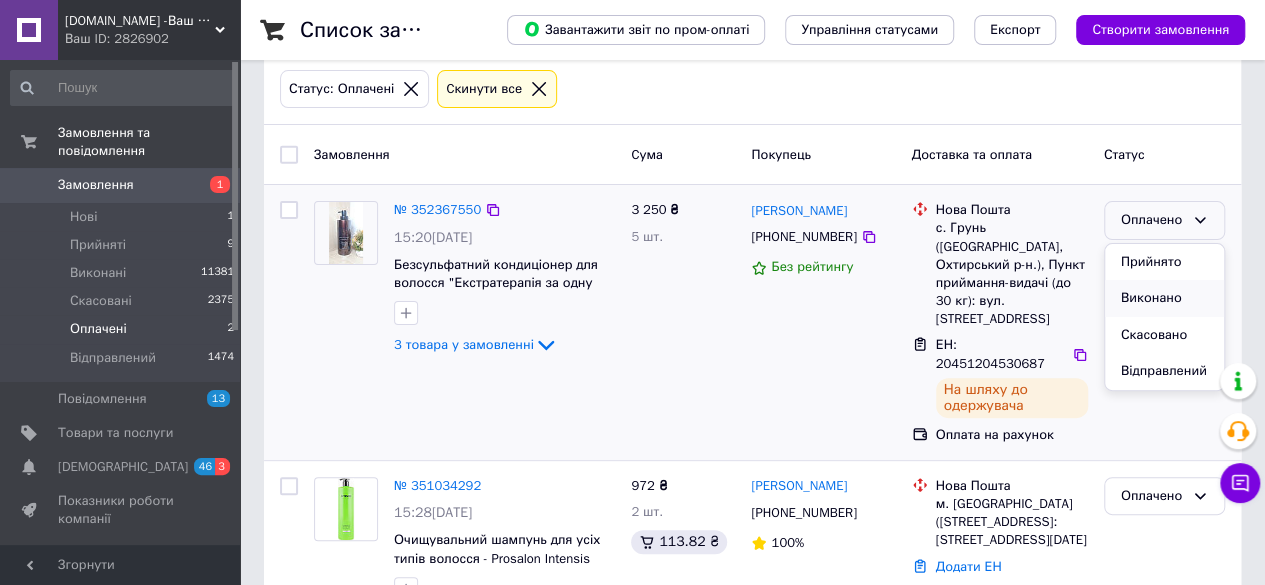 click on "Виконано" at bounding box center [1164, 298] 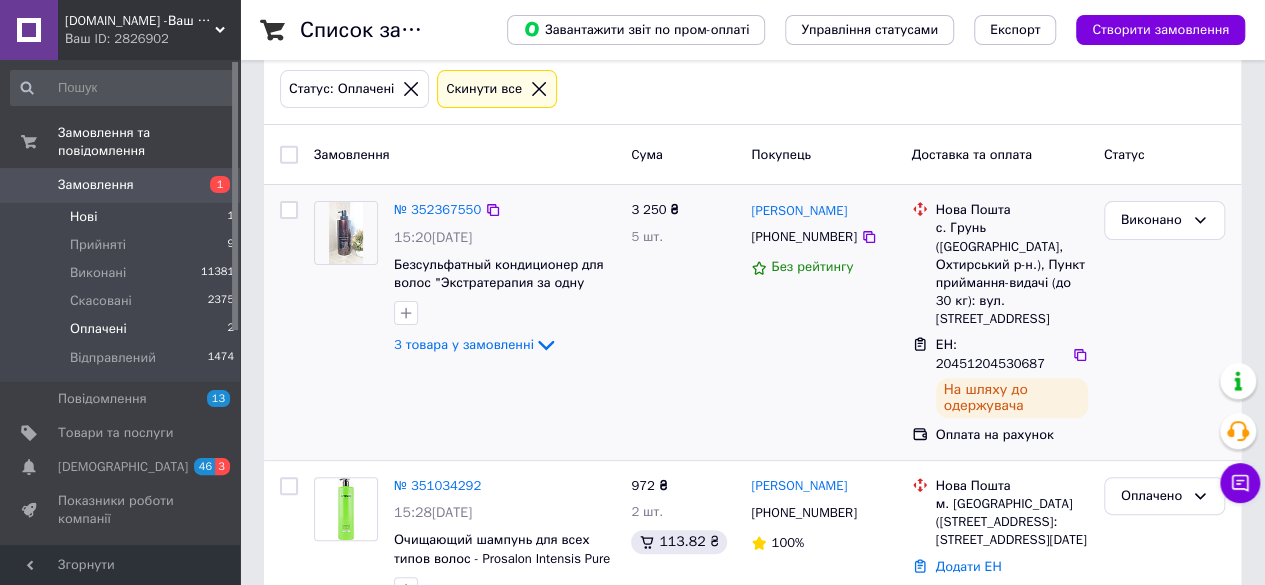 click on "Нові 1" at bounding box center [123, 217] 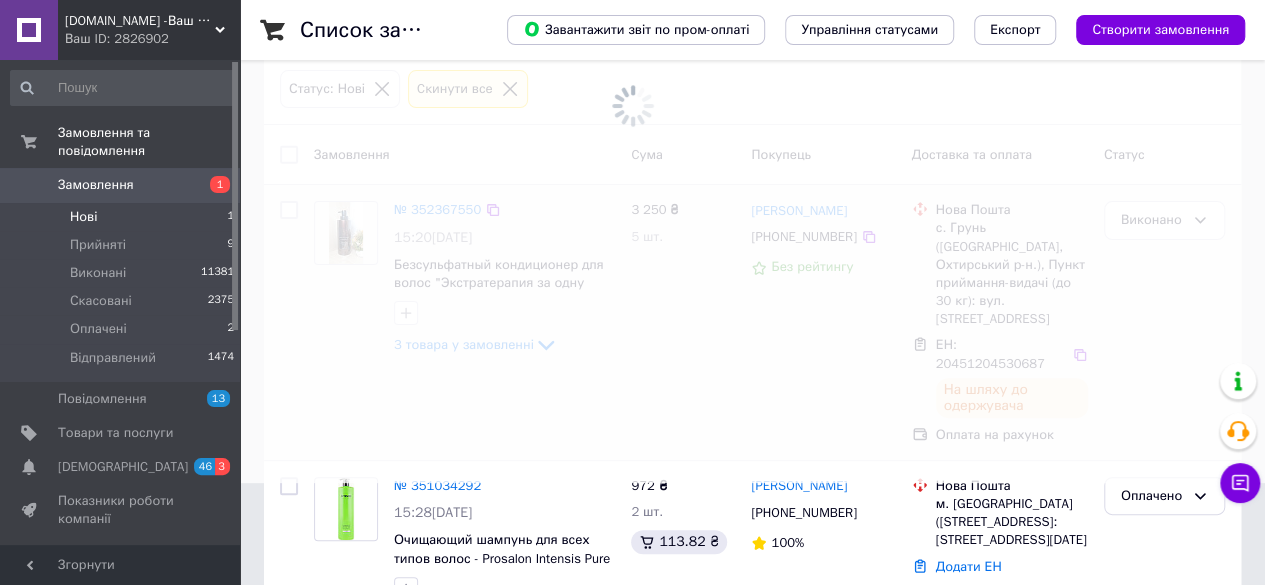 scroll, scrollTop: 0, scrollLeft: 0, axis: both 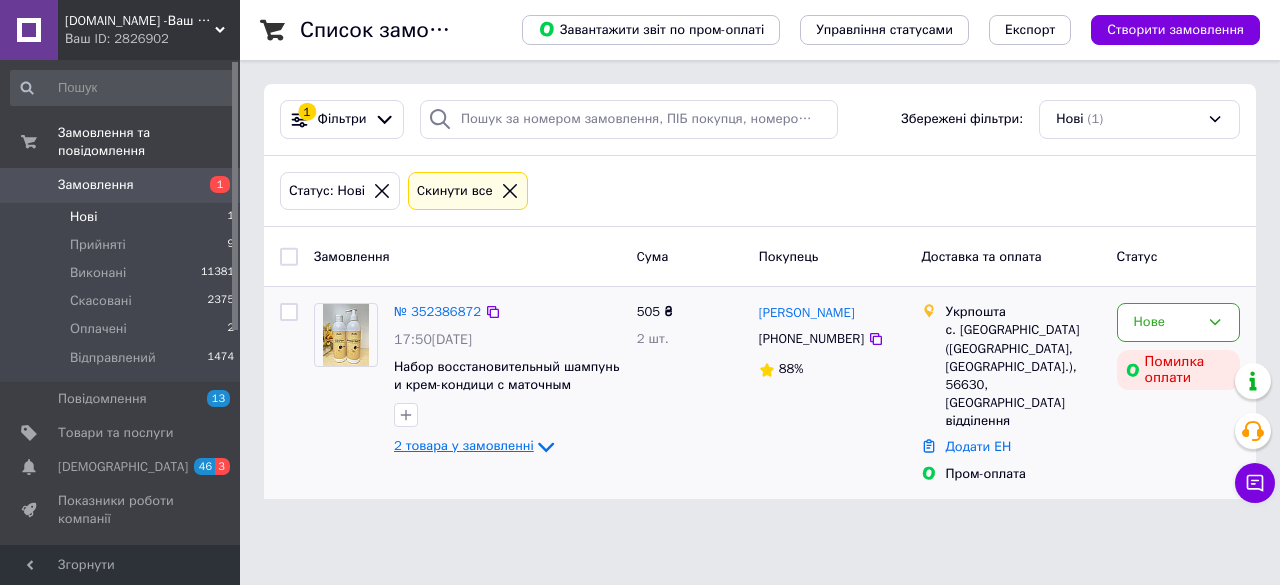 click on "2 товара у замовленні" at bounding box center [464, 446] 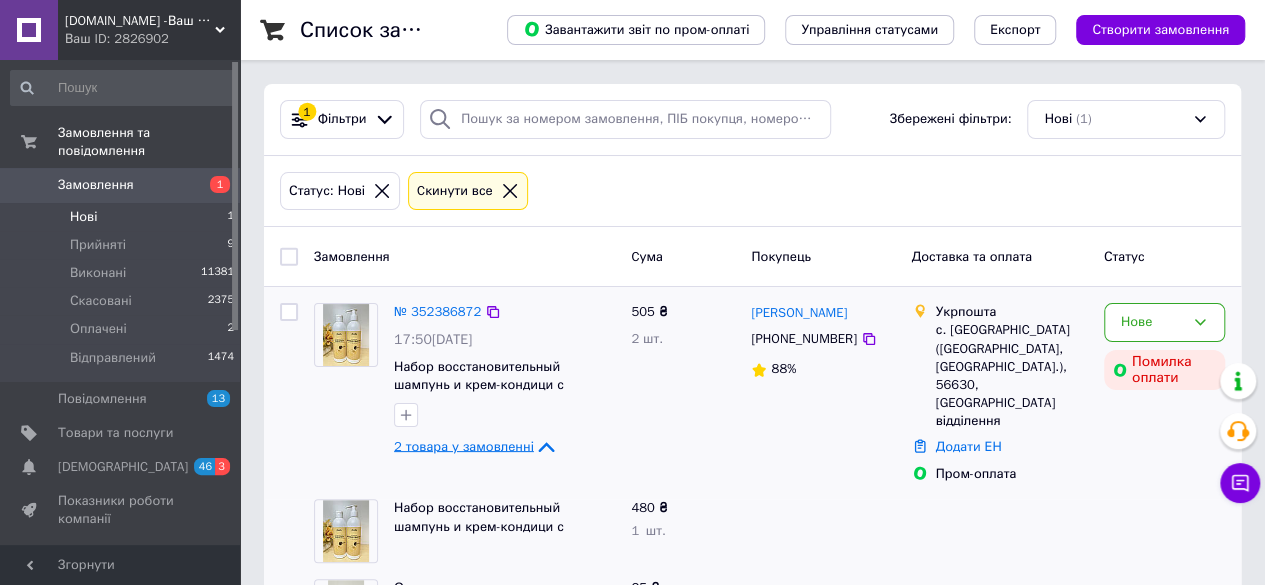 scroll, scrollTop: 78, scrollLeft: 0, axis: vertical 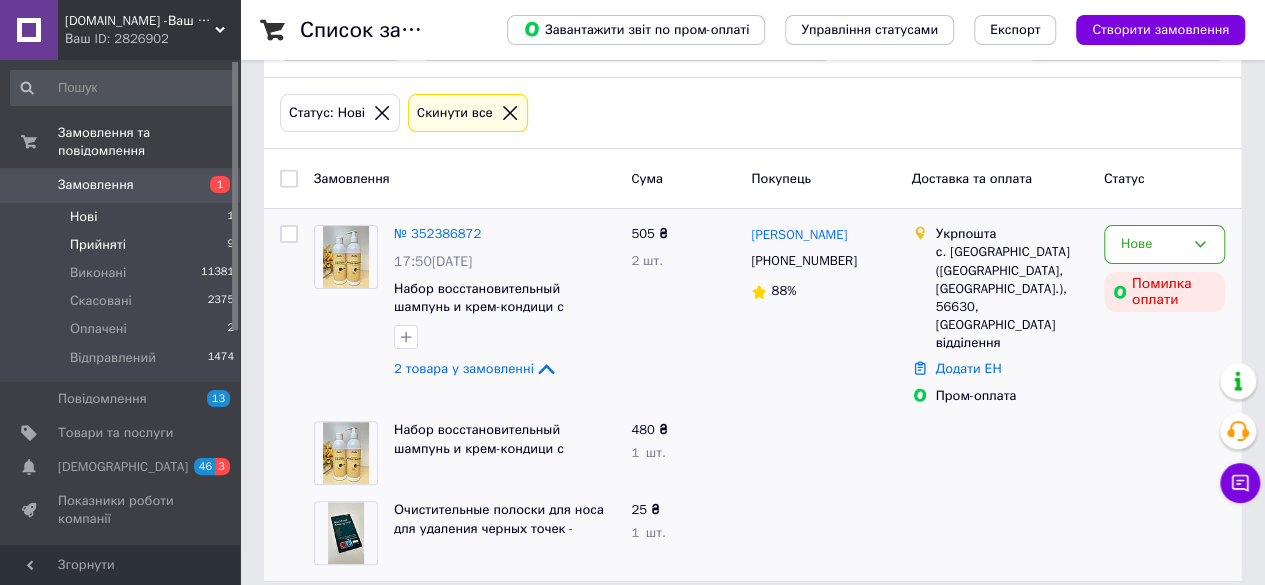 click on "Прийняті" at bounding box center (98, 245) 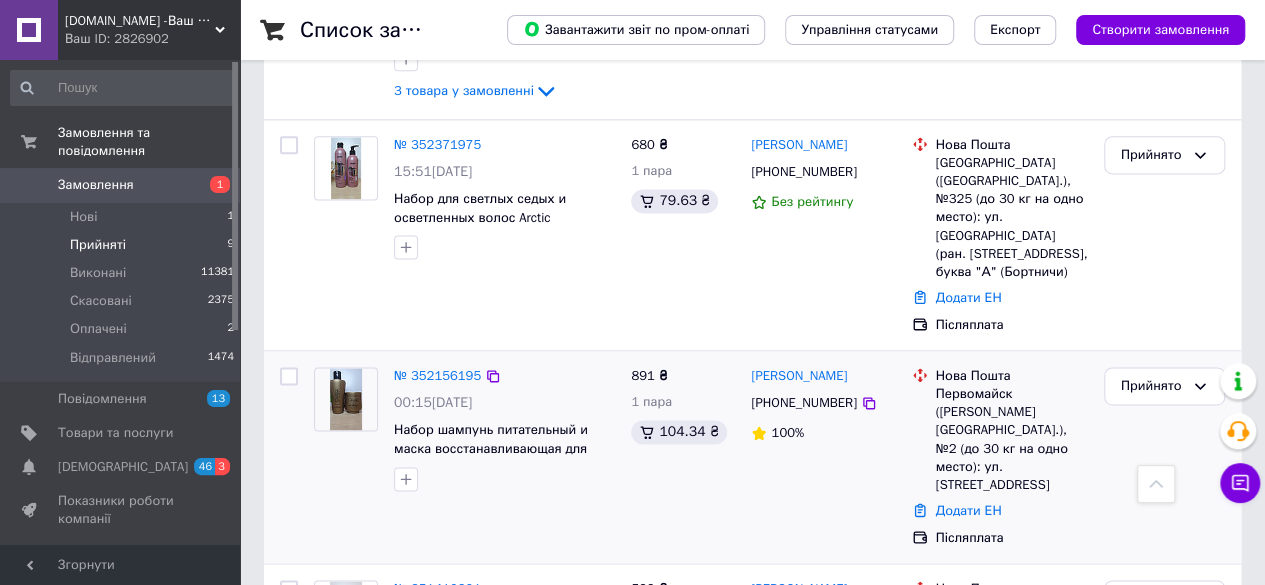 scroll, scrollTop: 1304, scrollLeft: 0, axis: vertical 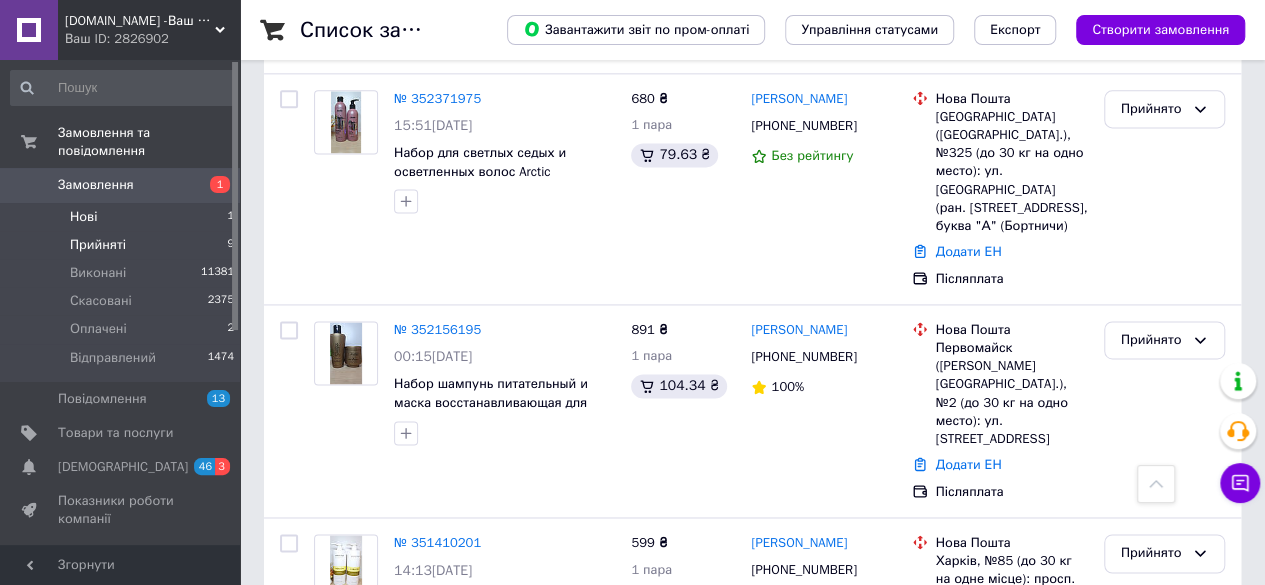 click on "Нові" at bounding box center (83, 217) 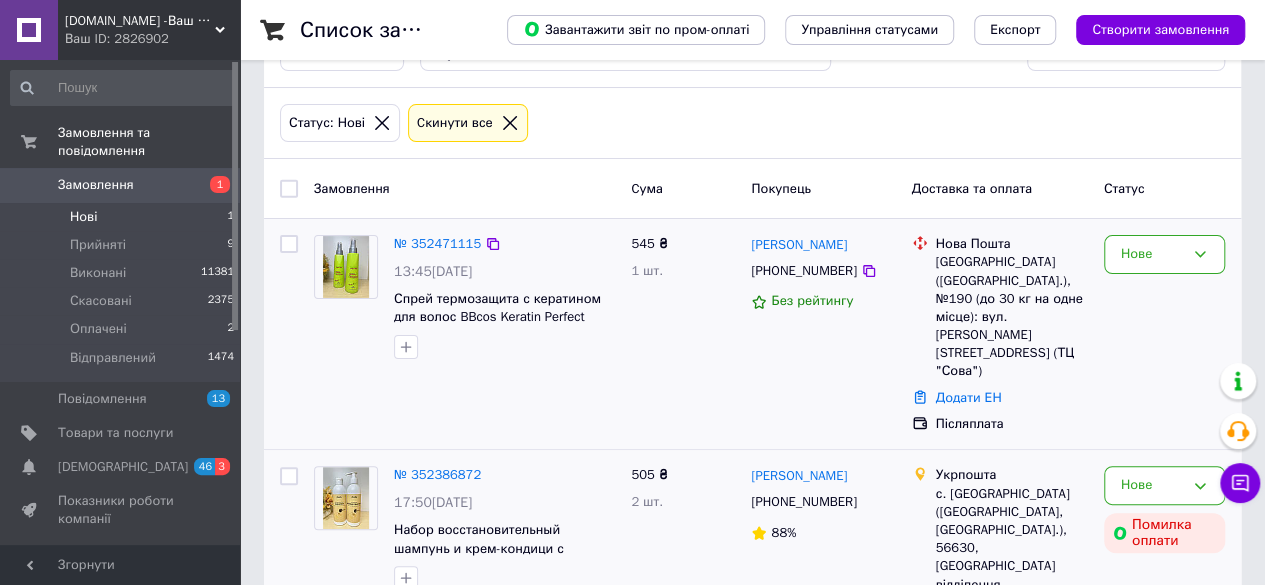 scroll, scrollTop: 100, scrollLeft: 0, axis: vertical 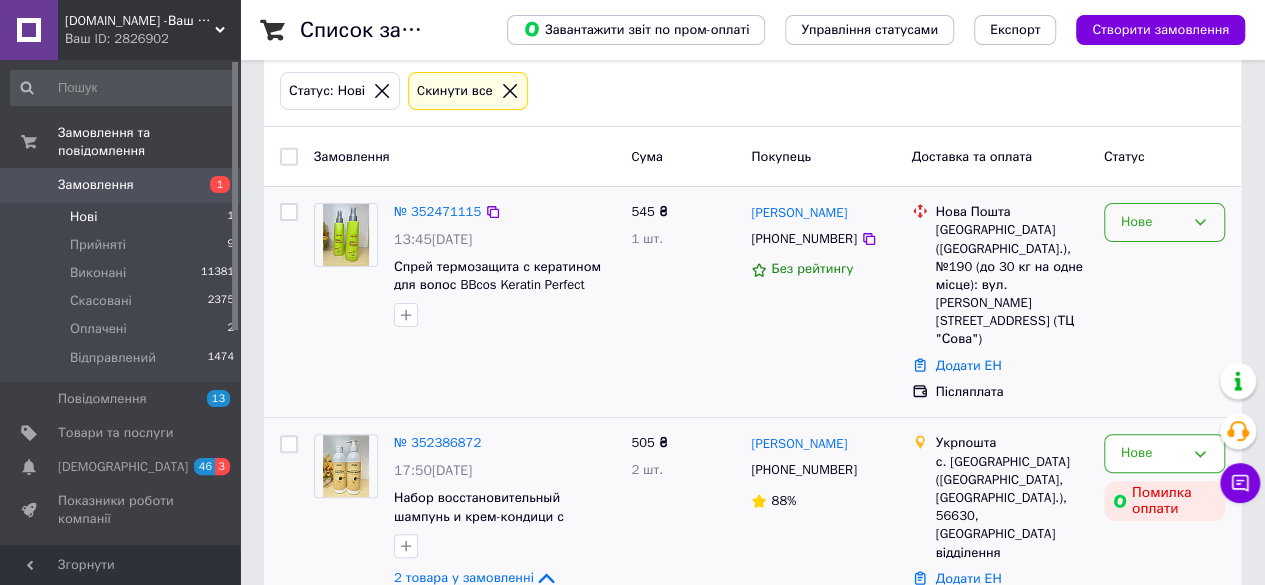 click on "Нове" at bounding box center (1164, 222) 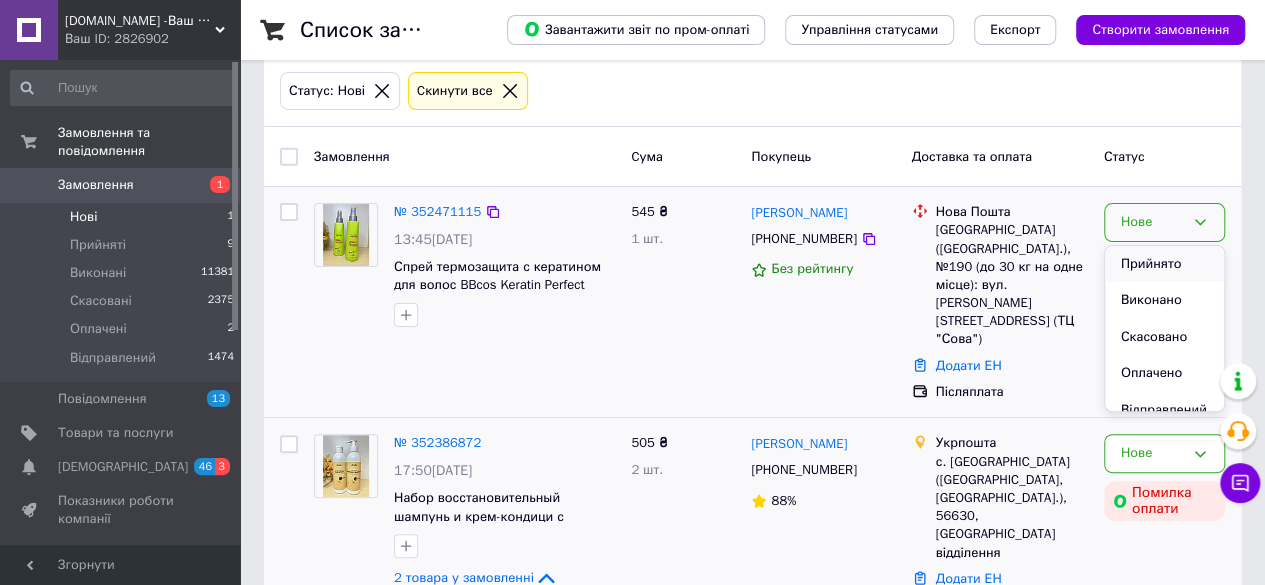 click on "Прийнято" at bounding box center [1164, 264] 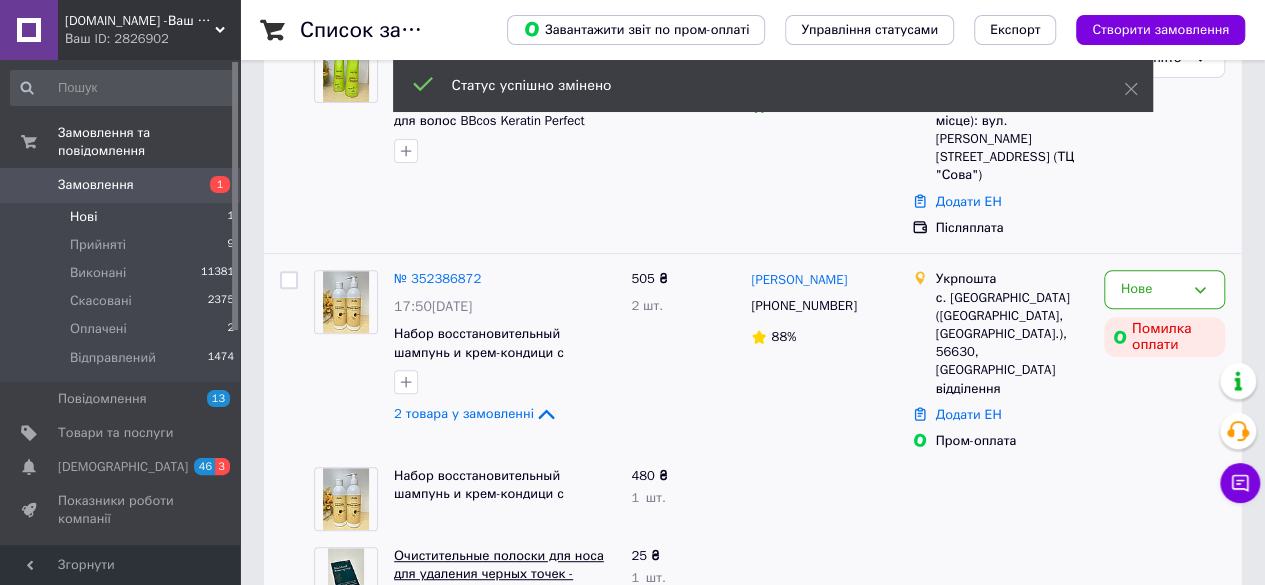 scroll, scrollTop: 273, scrollLeft: 0, axis: vertical 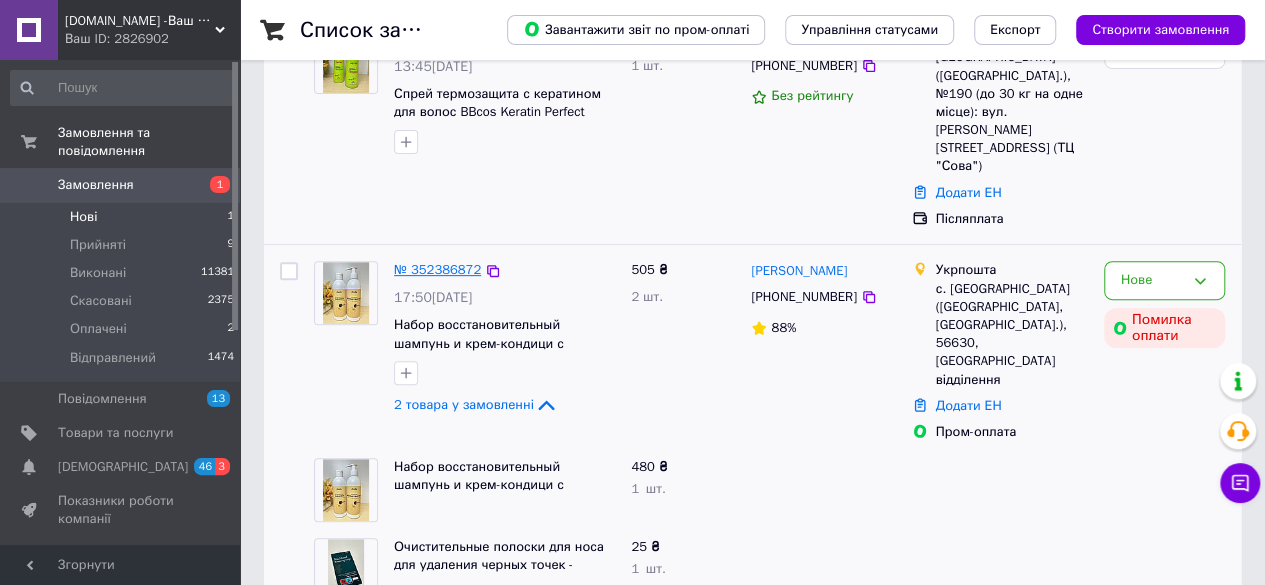 click on "№ 352386872" at bounding box center (437, 269) 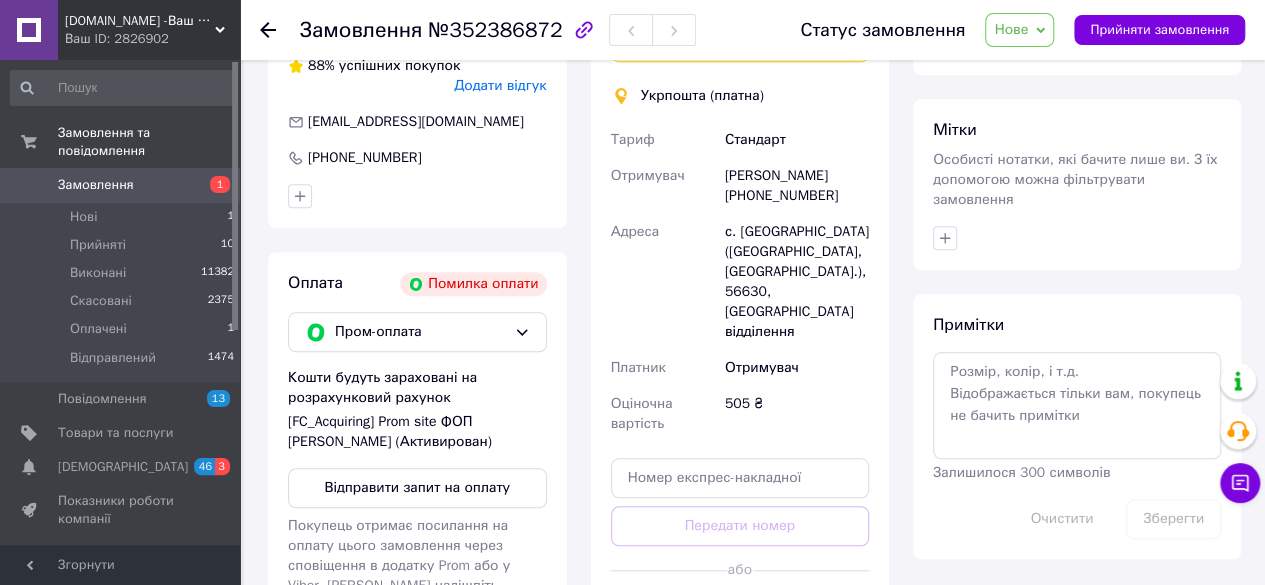 scroll, scrollTop: 873, scrollLeft: 0, axis: vertical 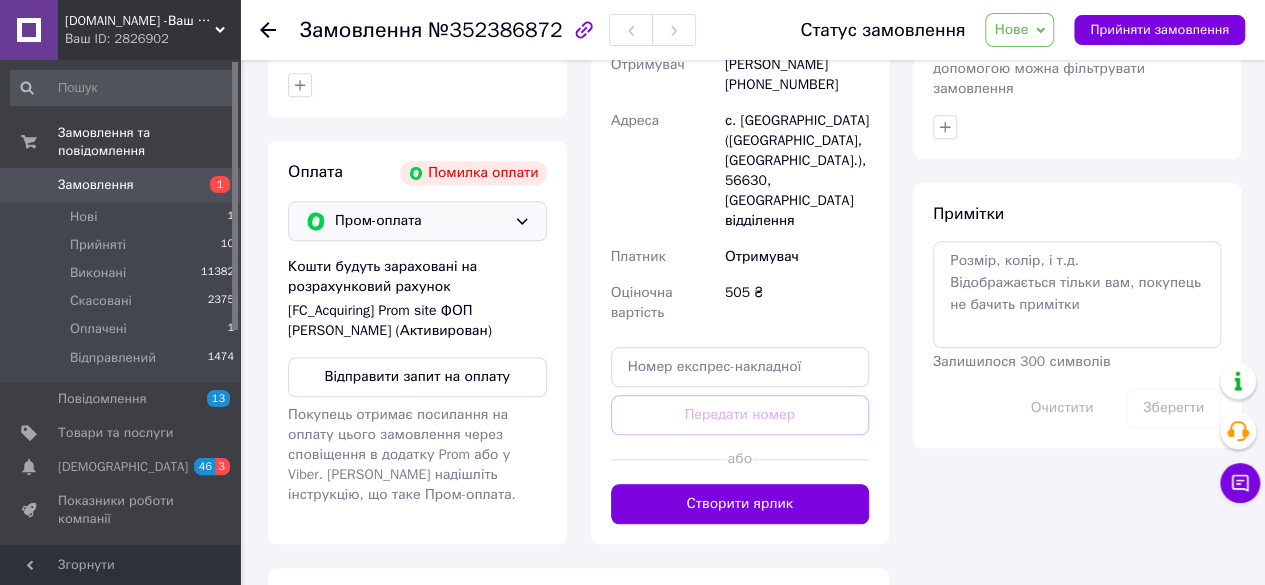 click 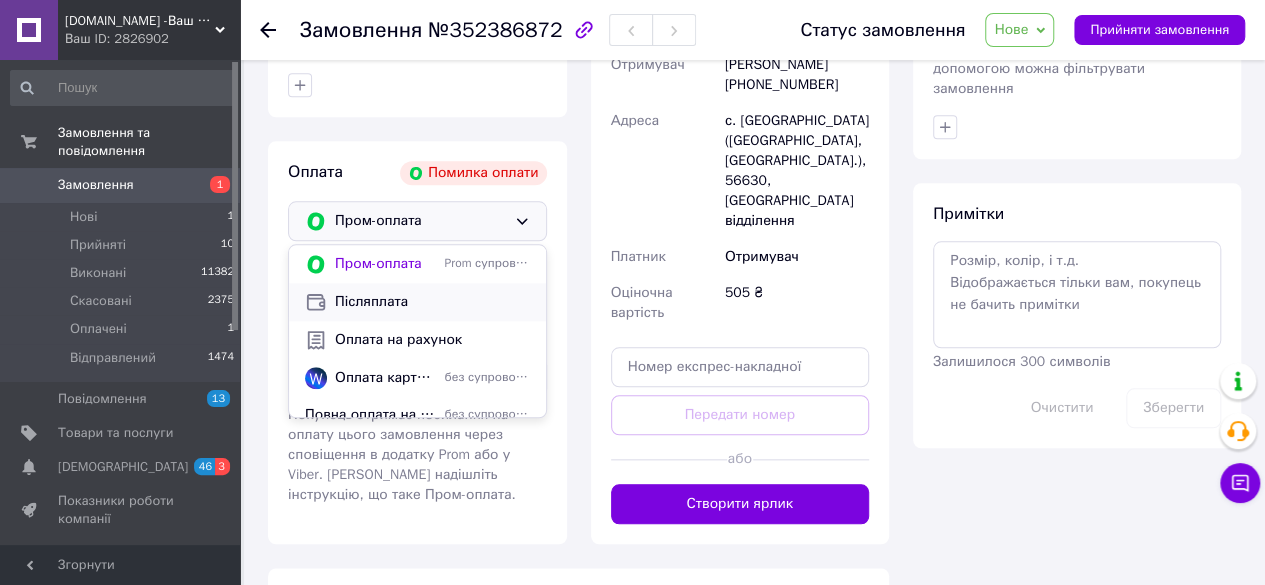 click on "Післяплата" at bounding box center [432, 302] 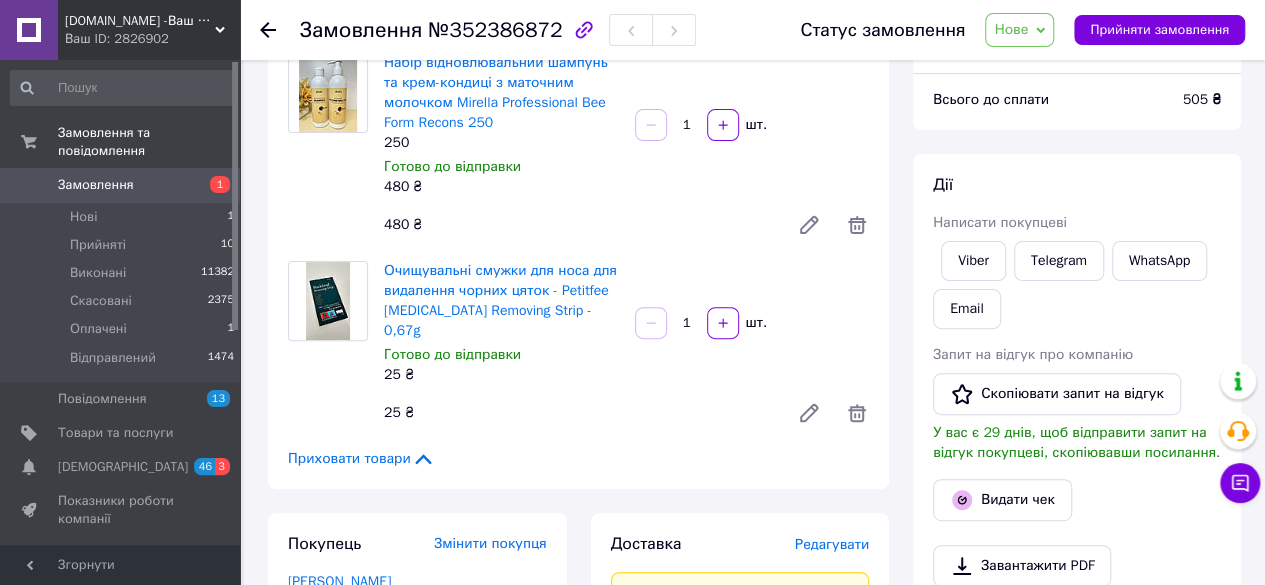 scroll, scrollTop: 28, scrollLeft: 0, axis: vertical 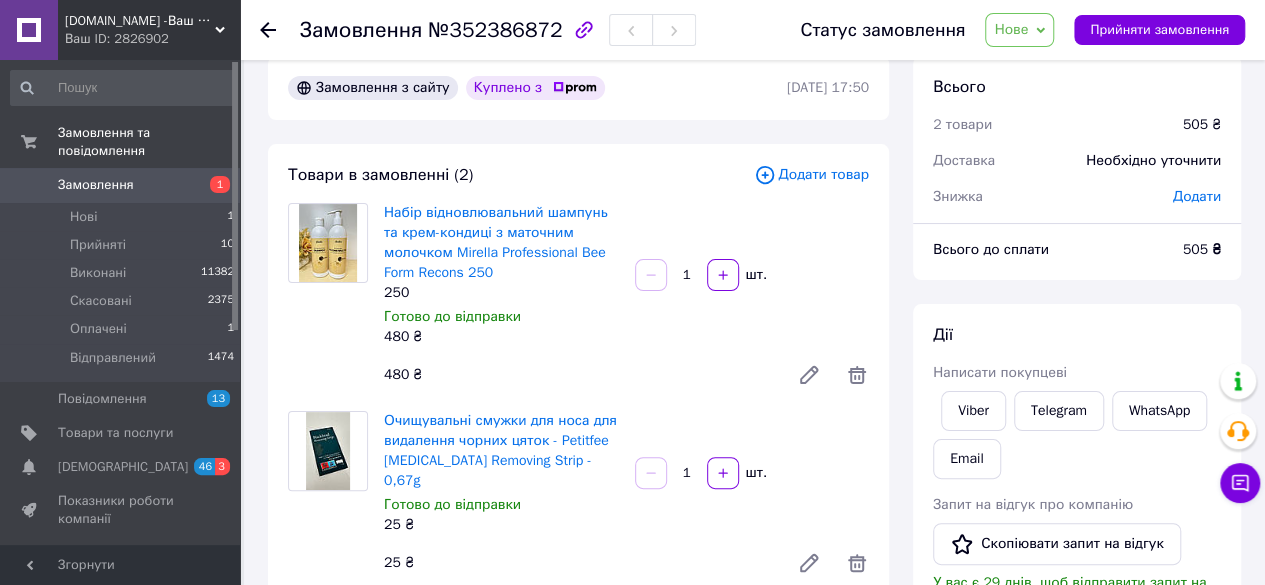 click on "Нове" at bounding box center [1019, 30] 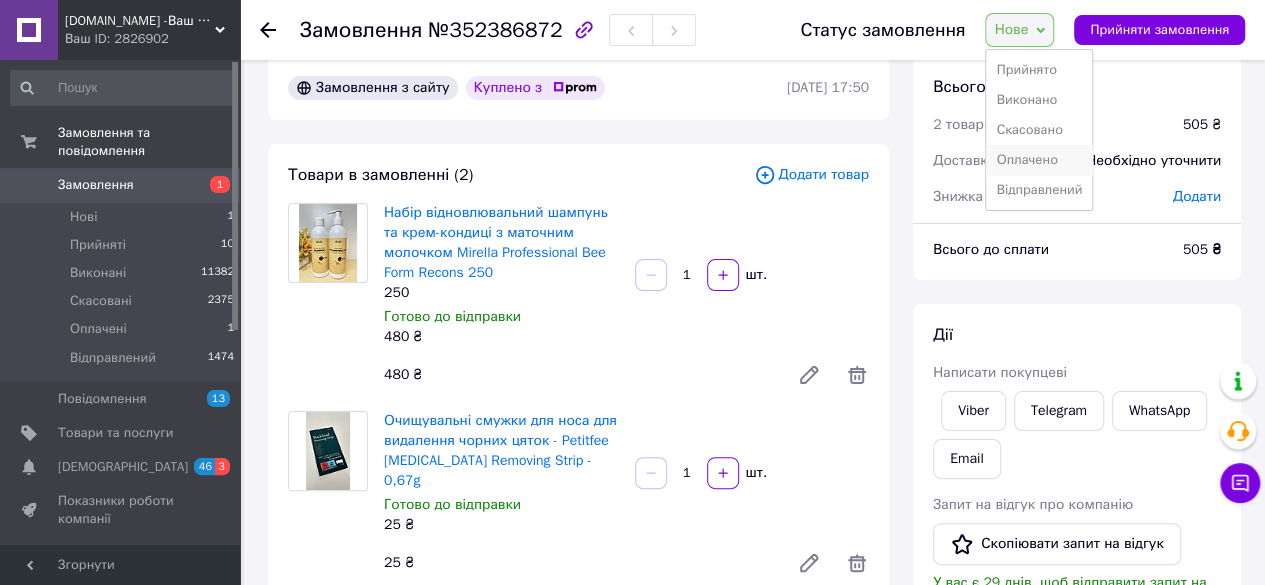 click on "Оплачено" at bounding box center [1039, 160] 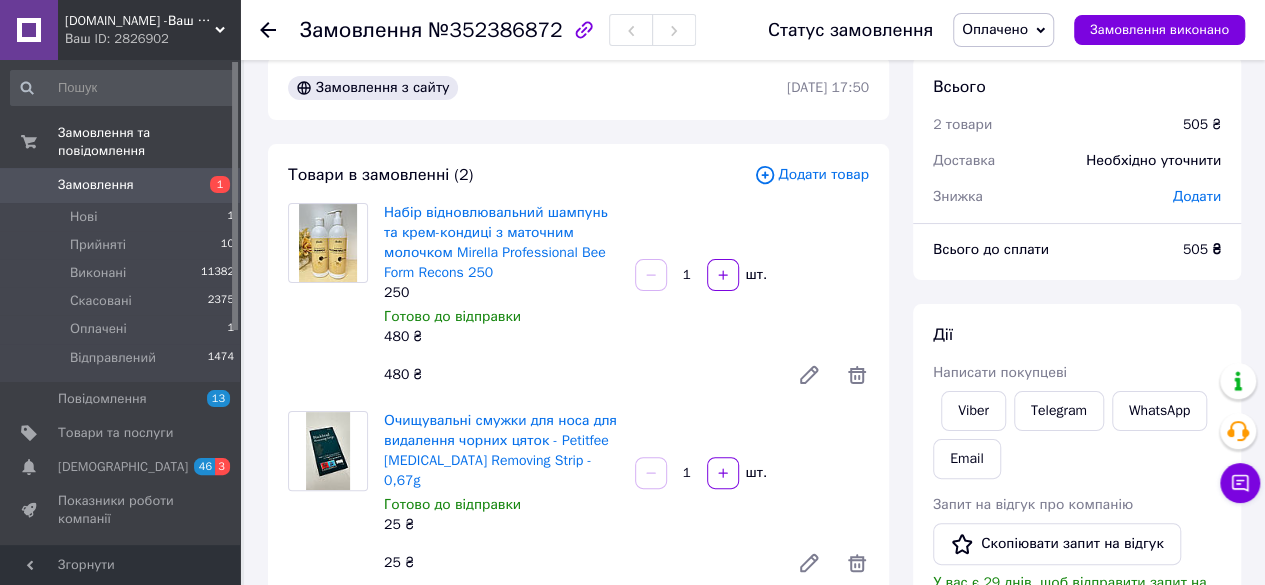 click 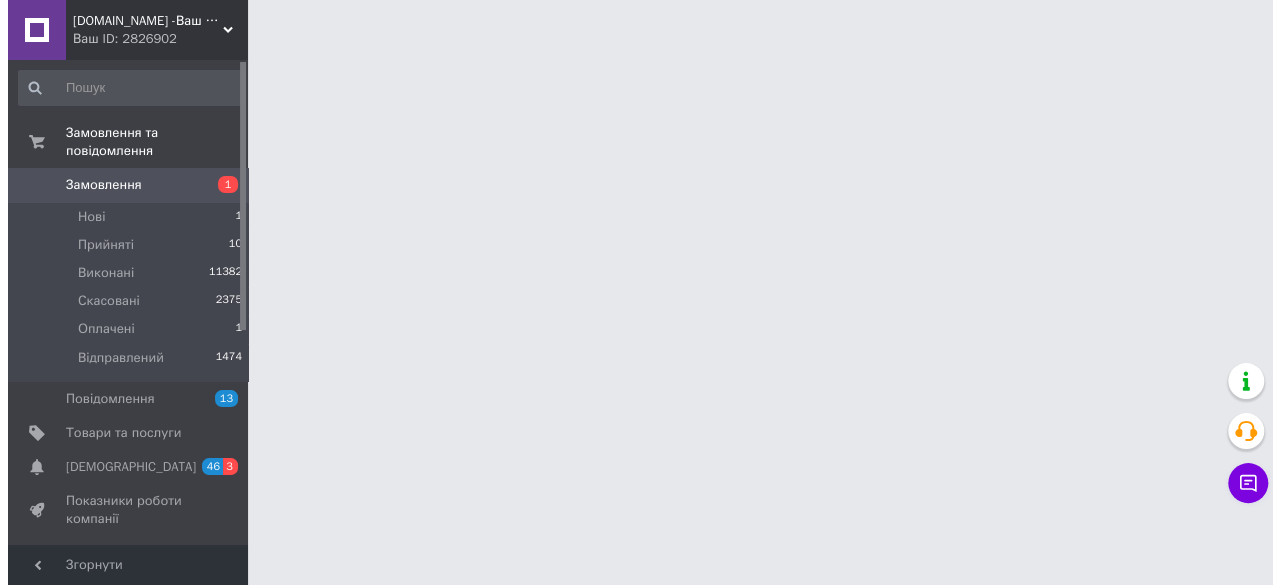 scroll, scrollTop: 0, scrollLeft: 0, axis: both 